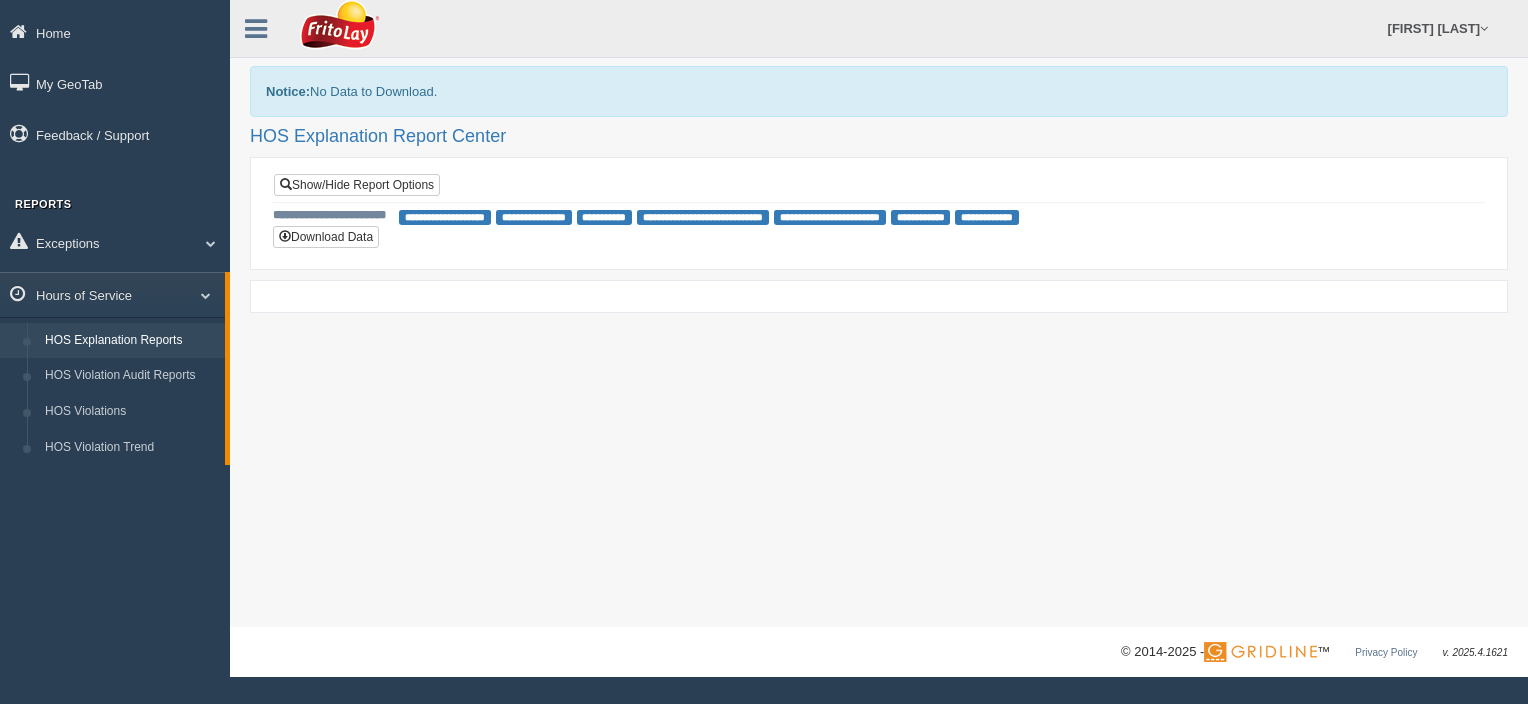 scroll, scrollTop: 0, scrollLeft: 0, axis: both 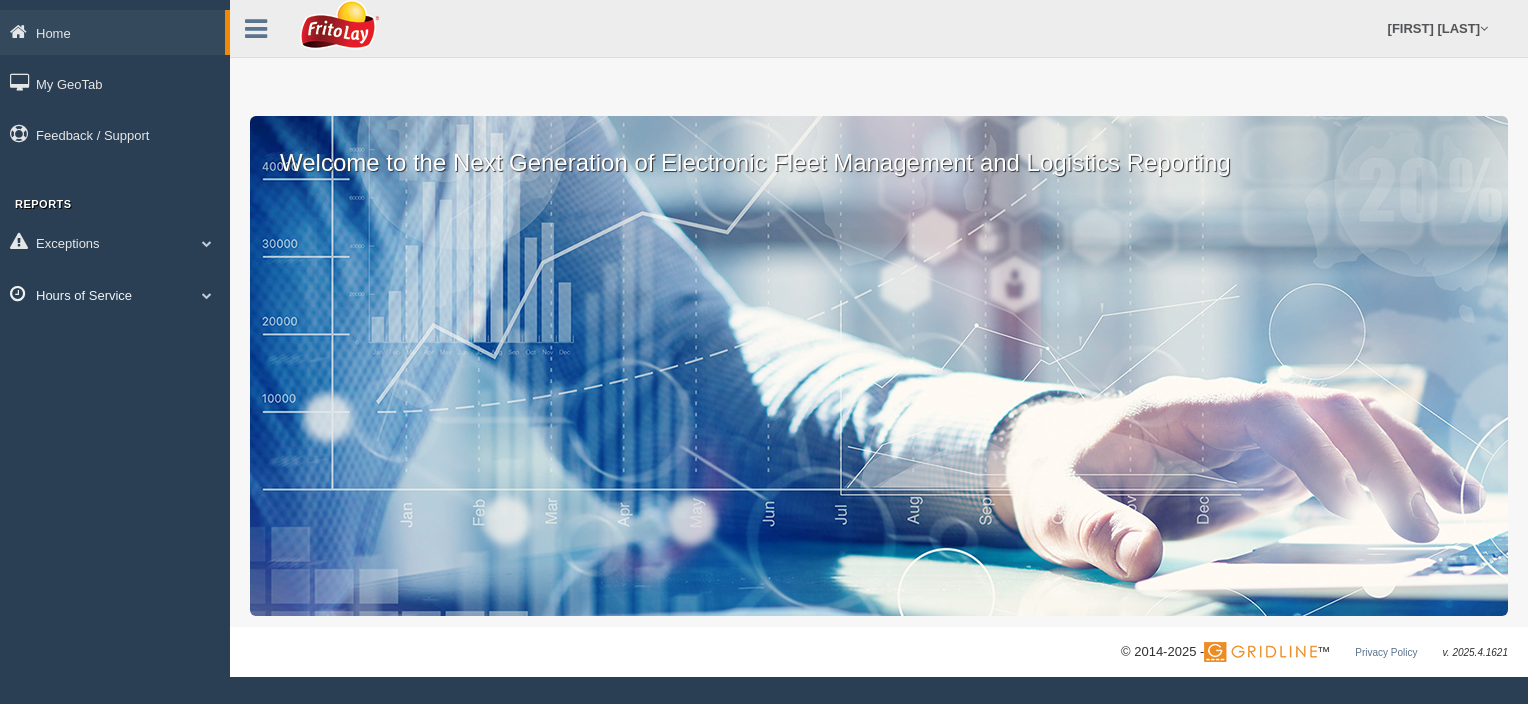 click at bounding box center [207, 295] 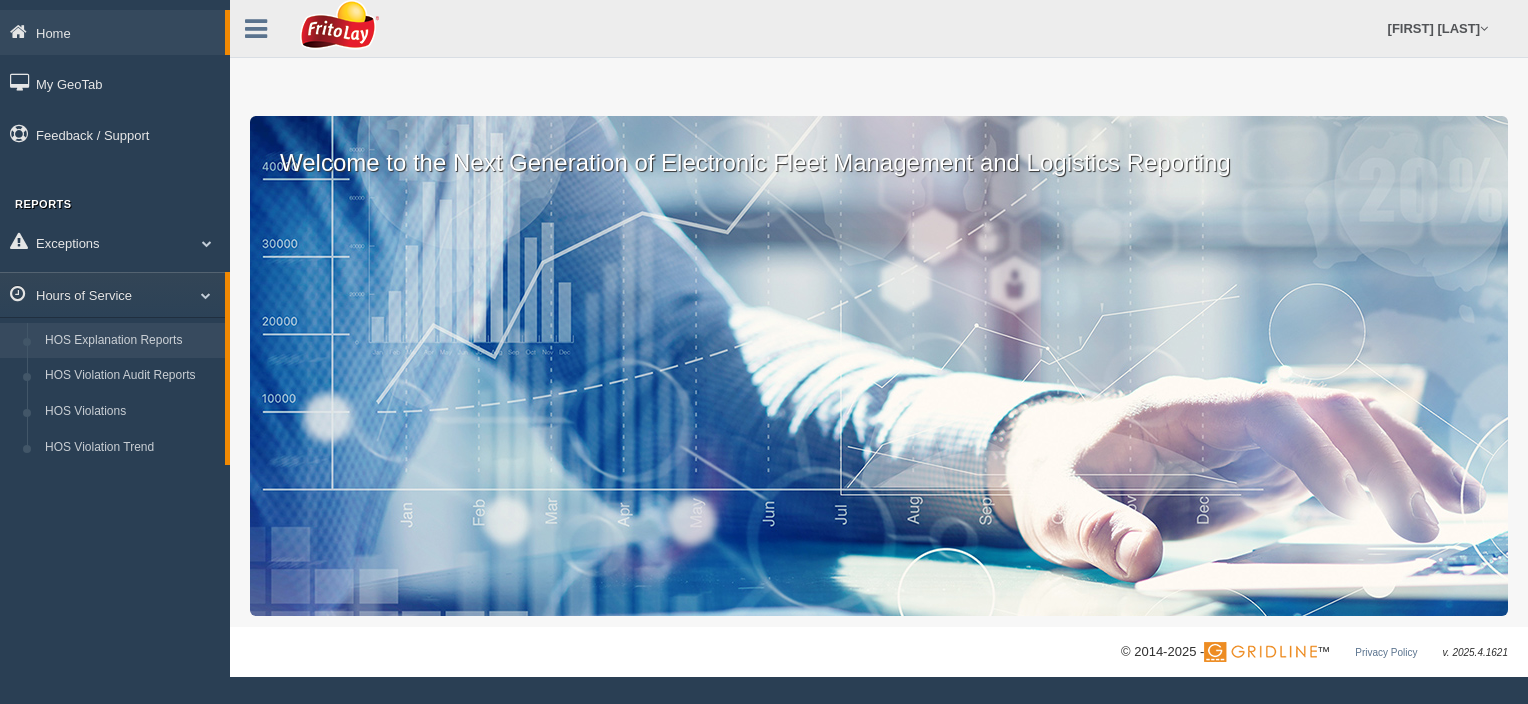 click on "HOS Explanation Reports" at bounding box center [130, 341] 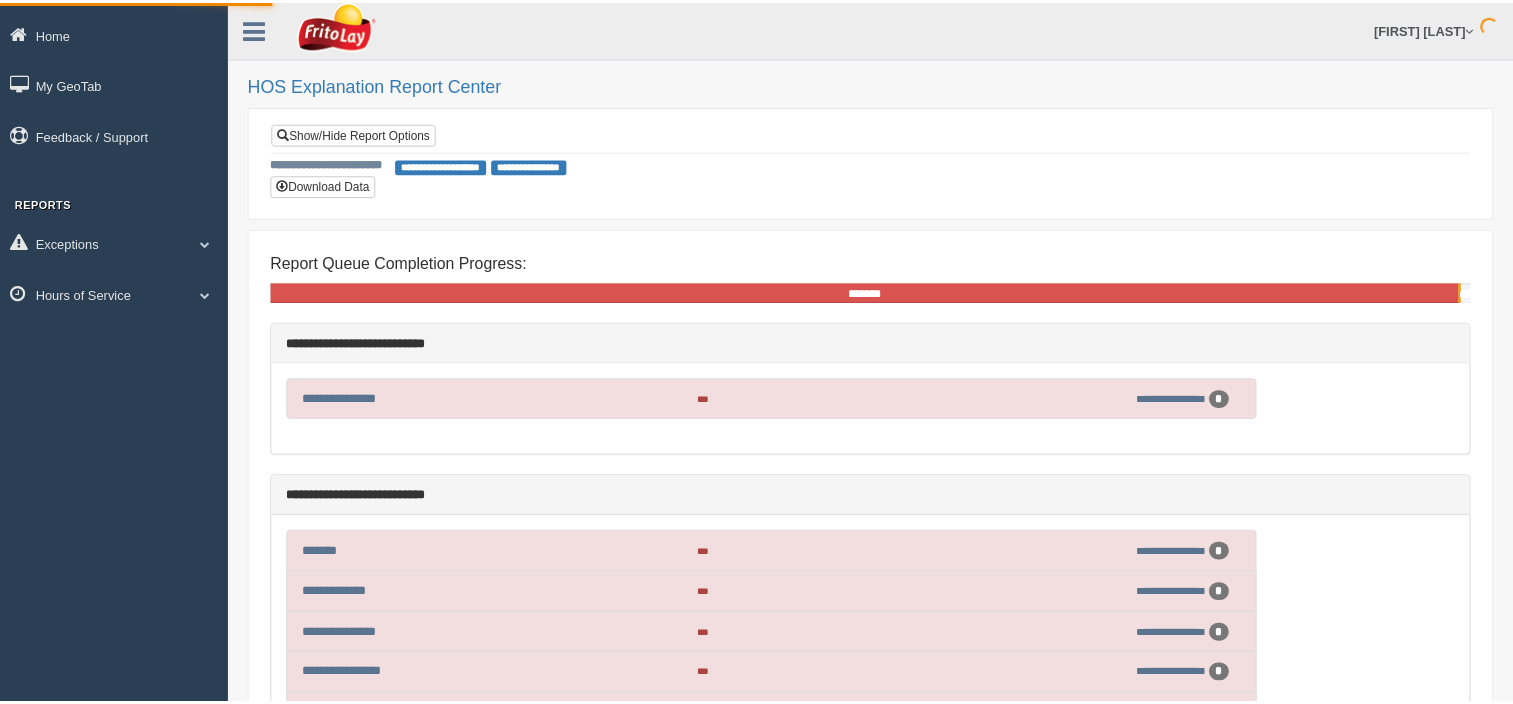 scroll, scrollTop: 0, scrollLeft: 0, axis: both 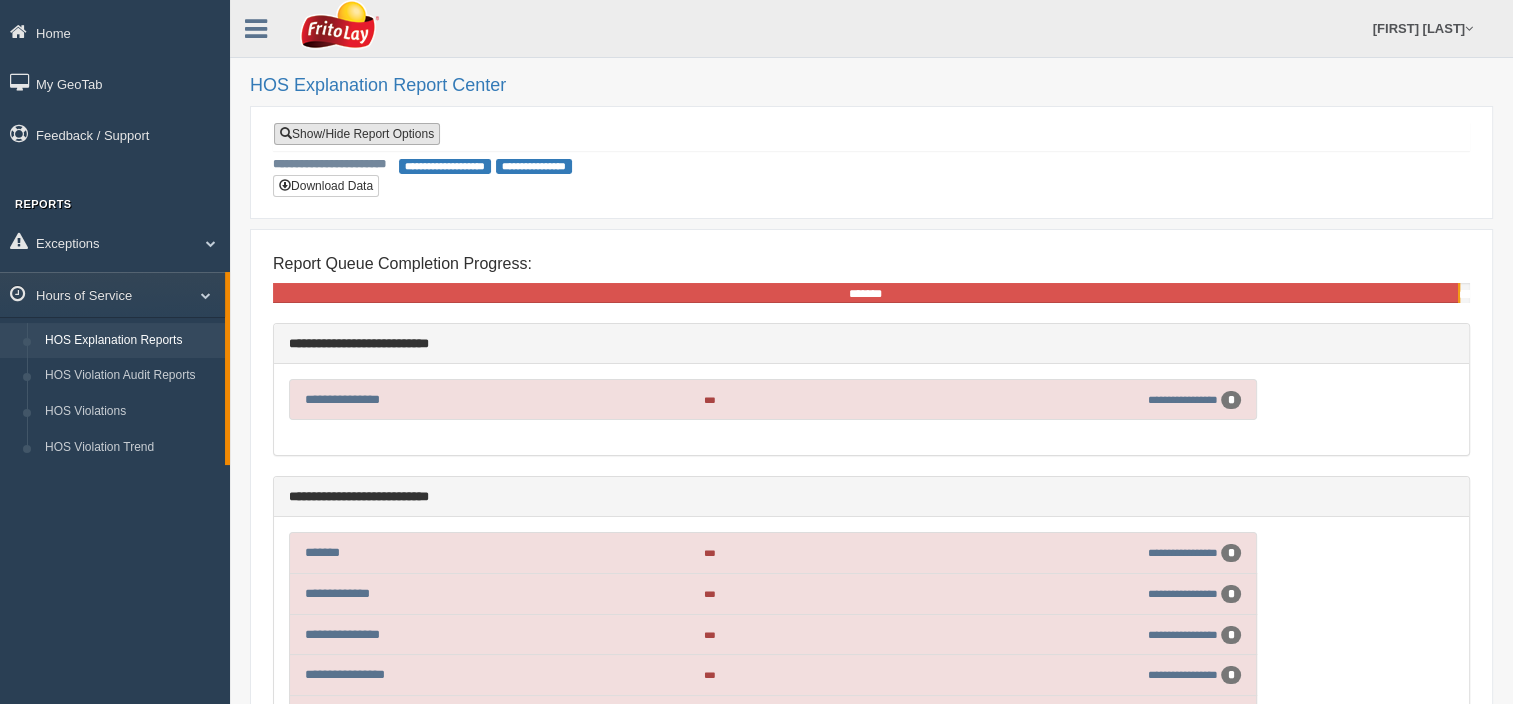 click on "Show/Hide Report Options" at bounding box center (357, 134) 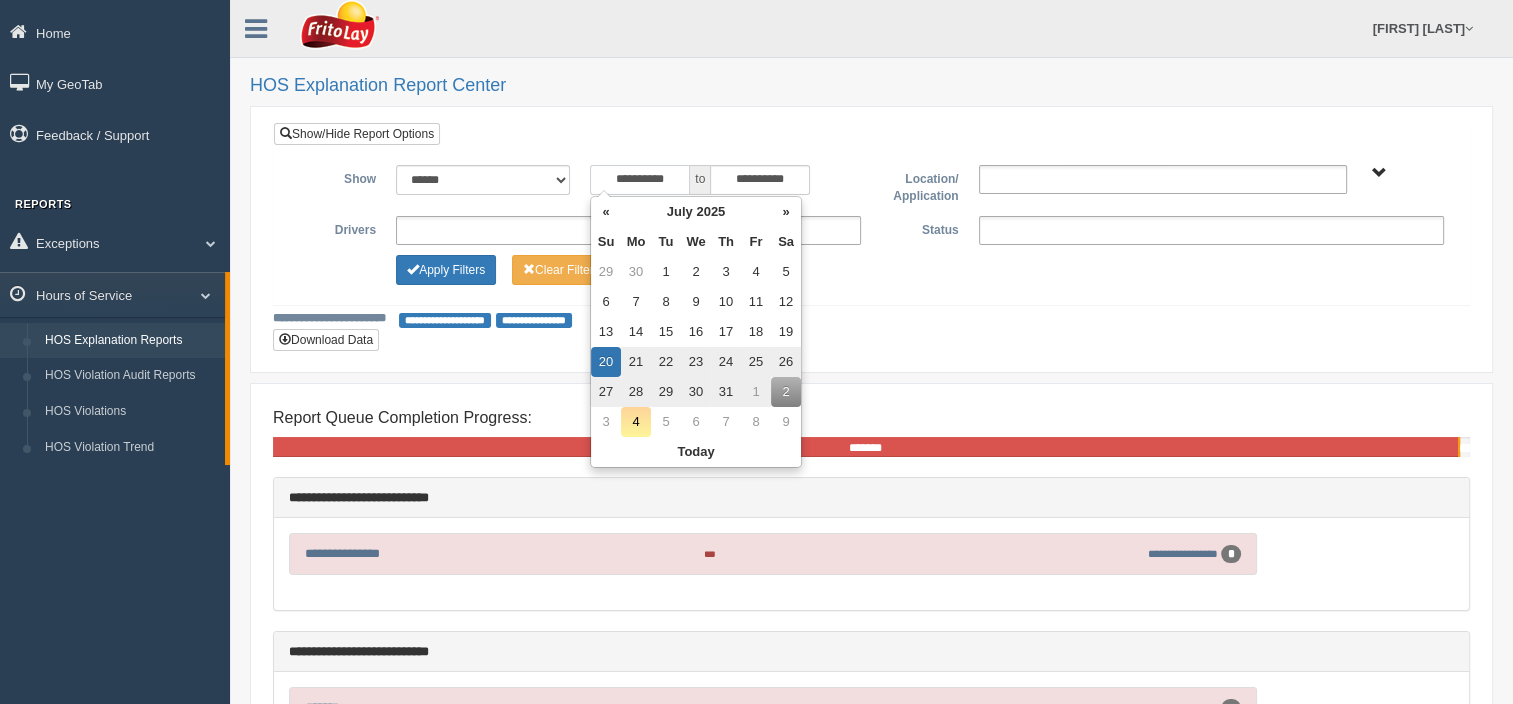 click on "**********" at bounding box center [640, 180] 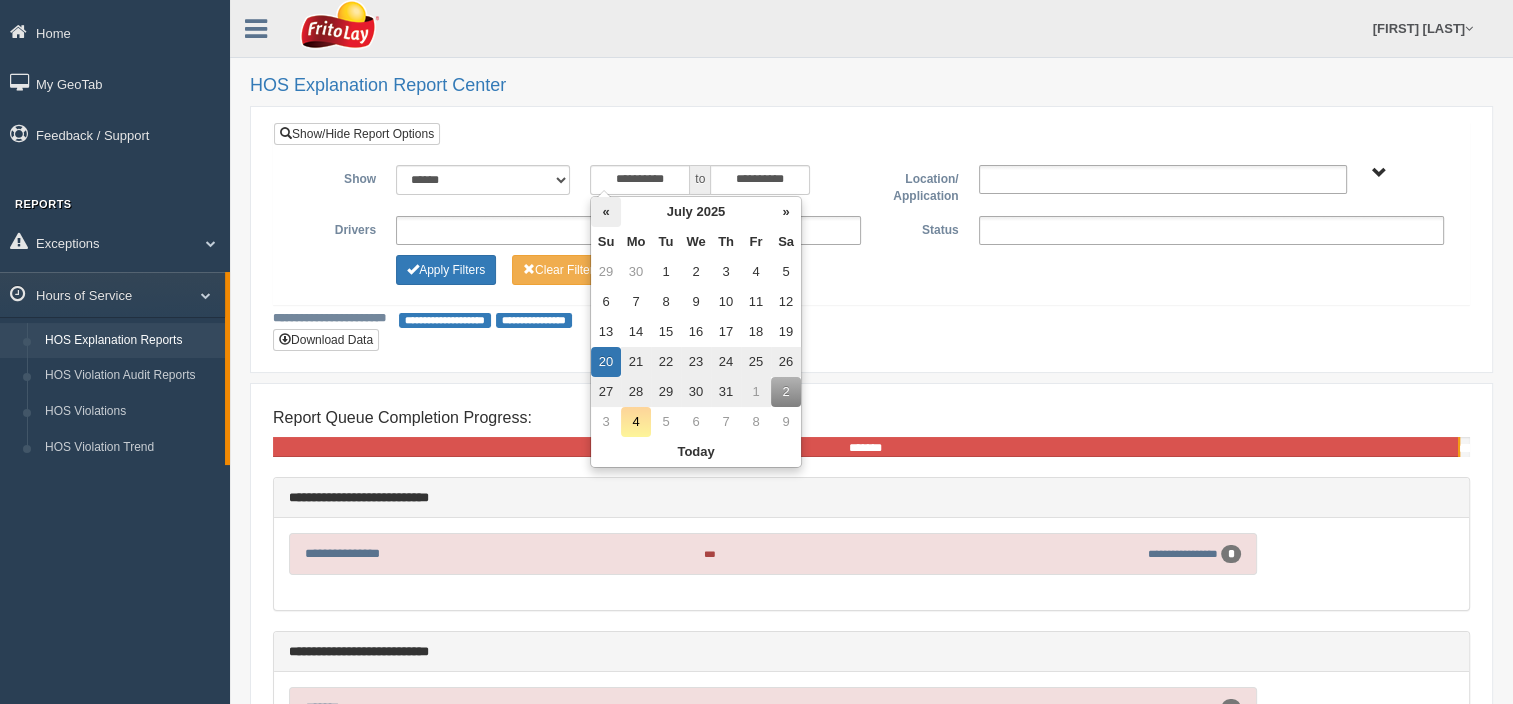 click on "«" at bounding box center (606, 212) 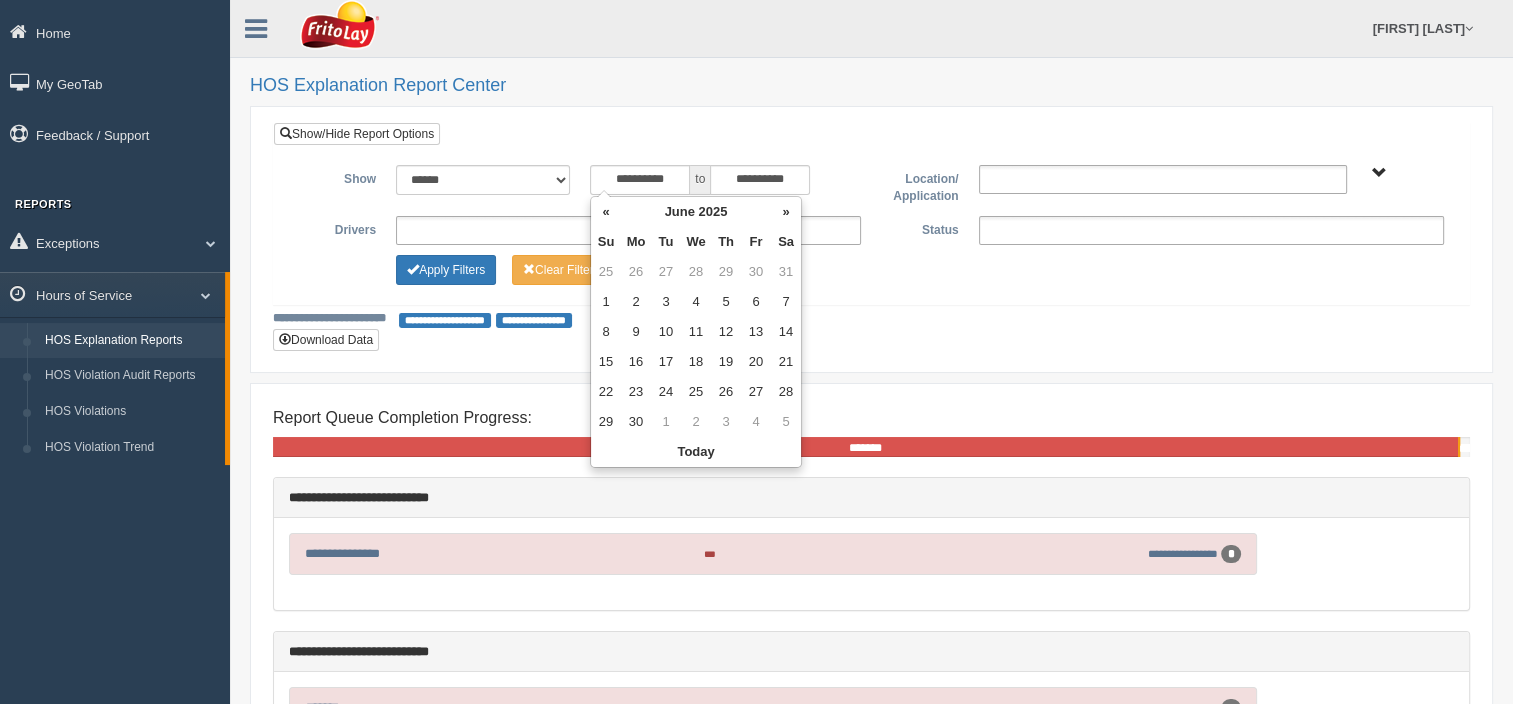 click on "«" at bounding box center [606, 212] 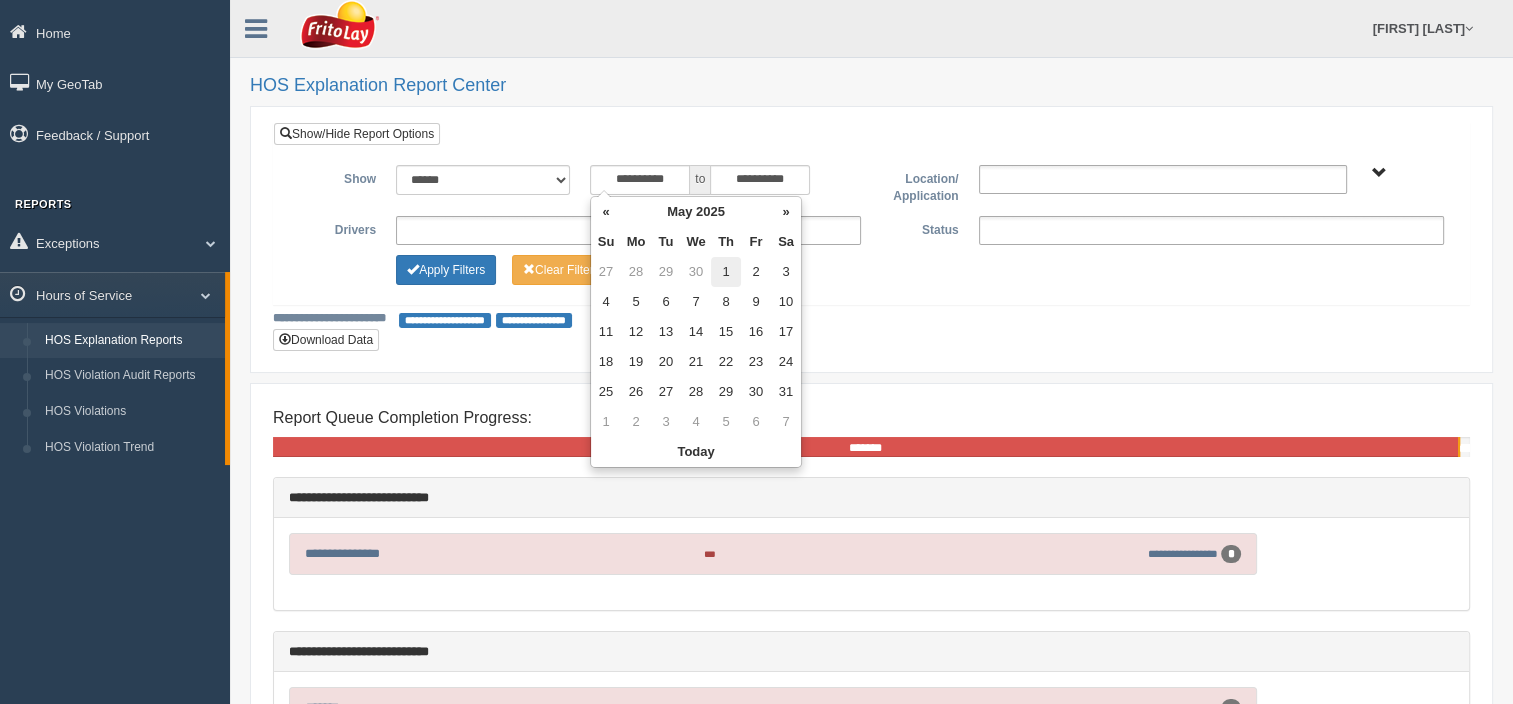 click on "1" at bounding box center [726, 272] 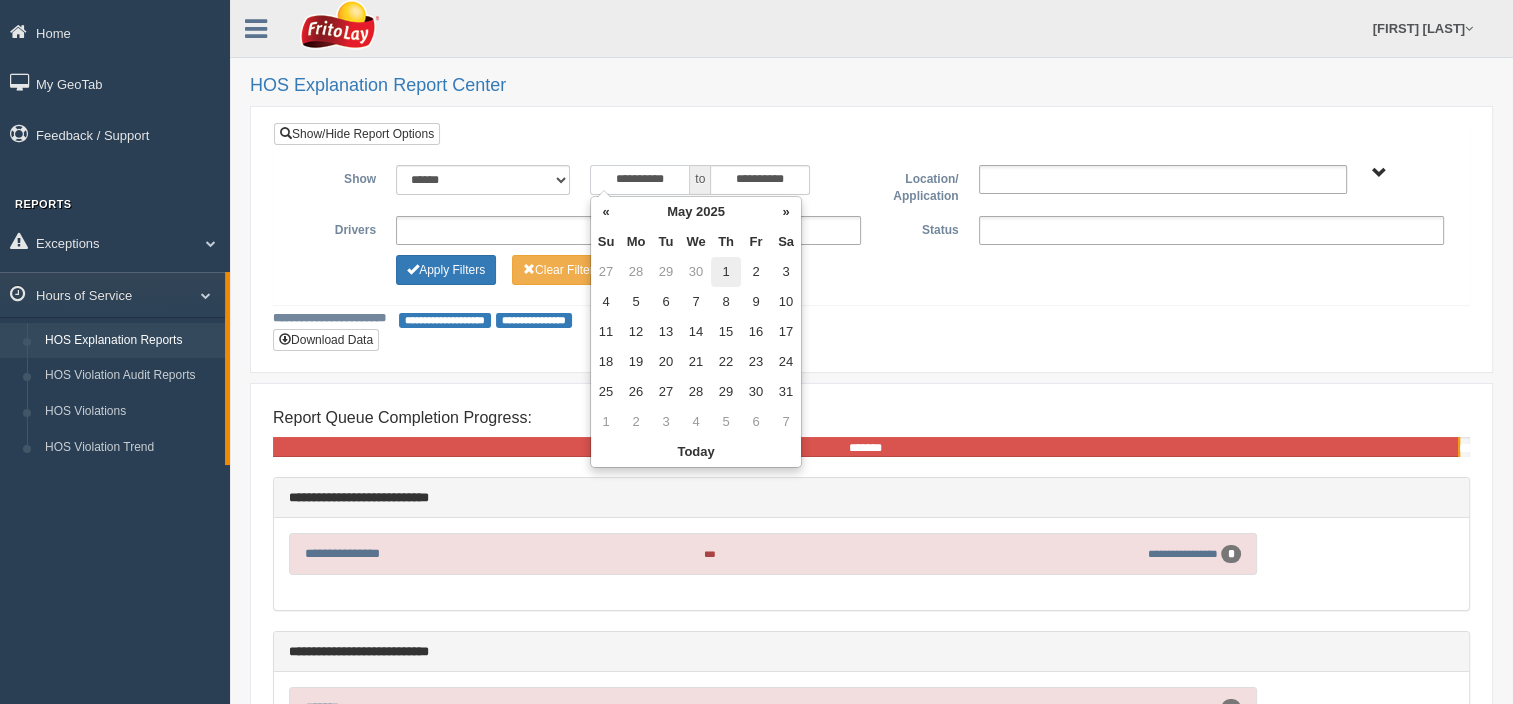 type on "**********" 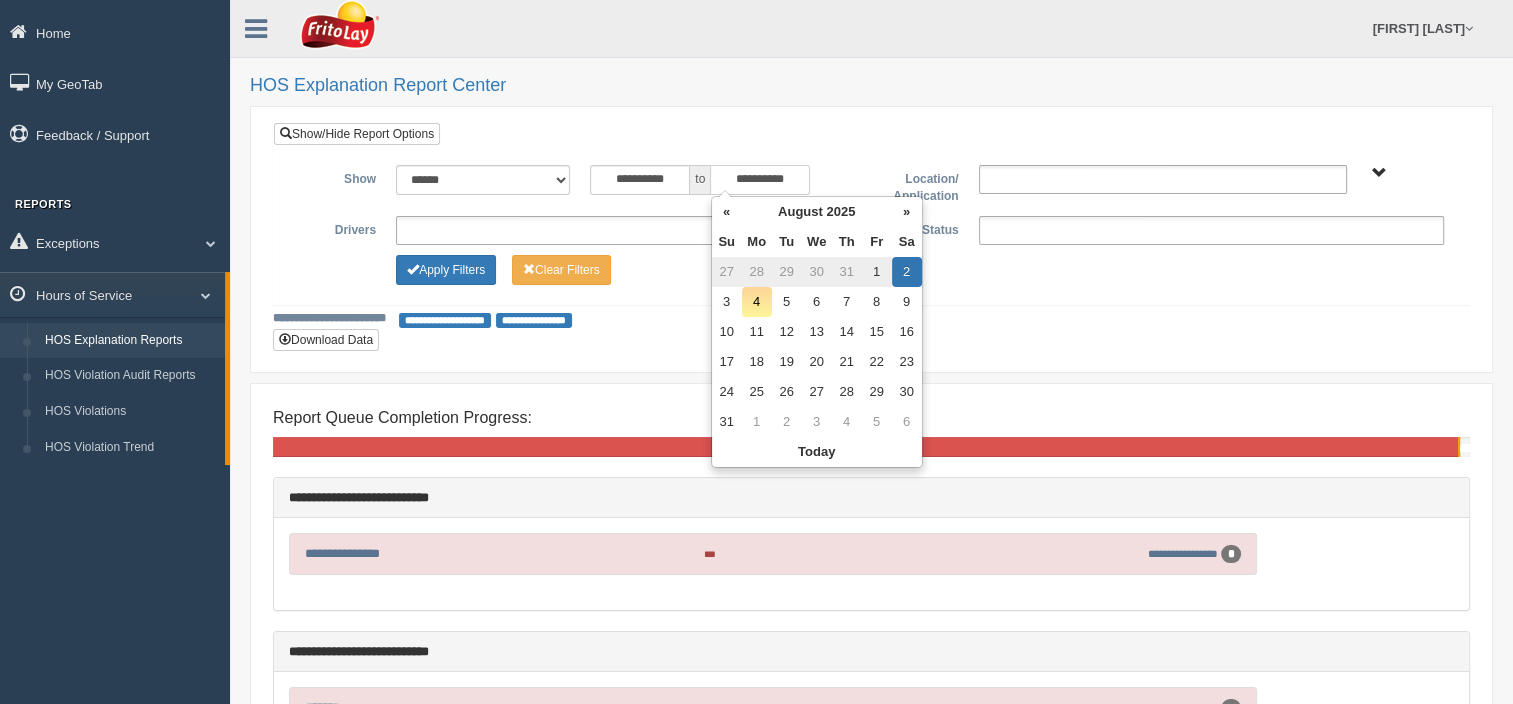 click on "**********" at bounding box center [760, 180] 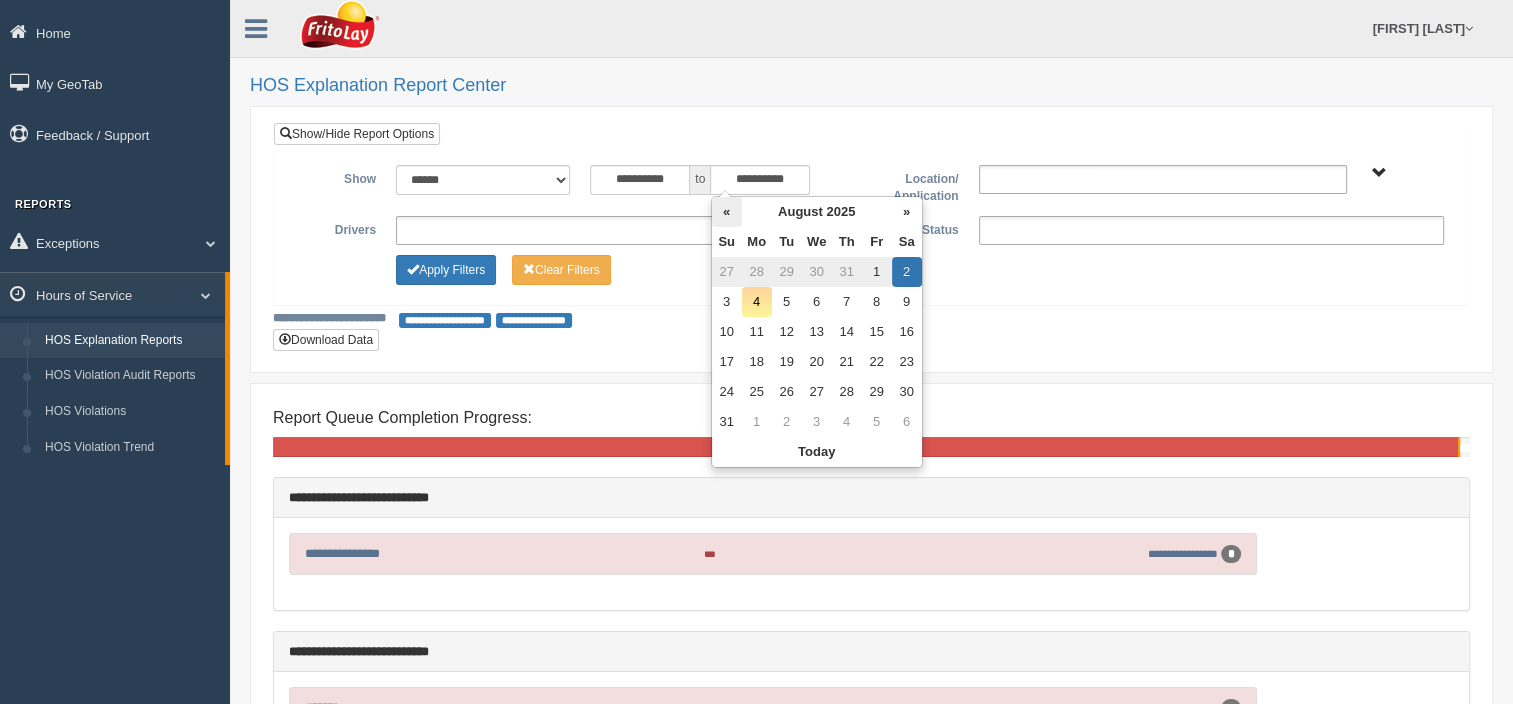 click on "«" at bounding box center [727, 212] 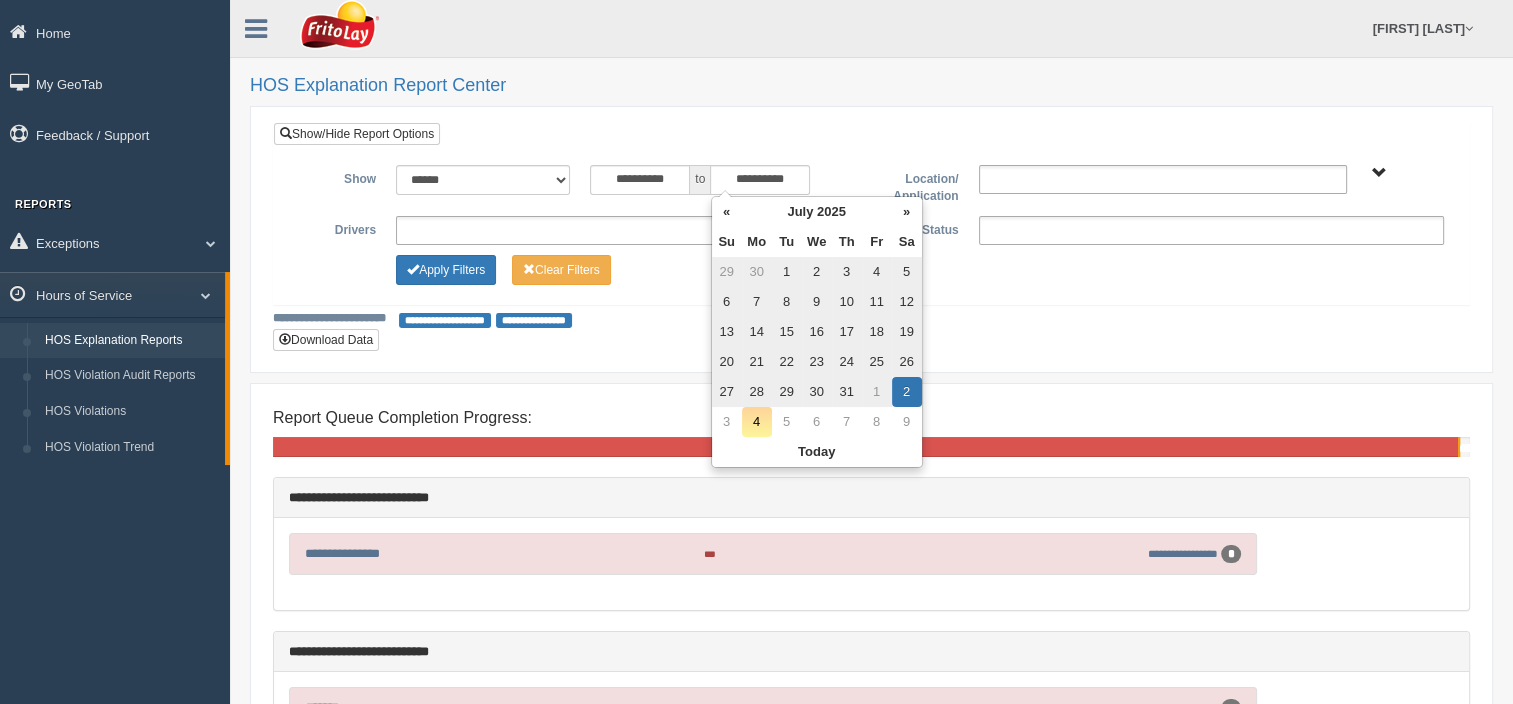 click on "«" at bounding box center (727, 212) 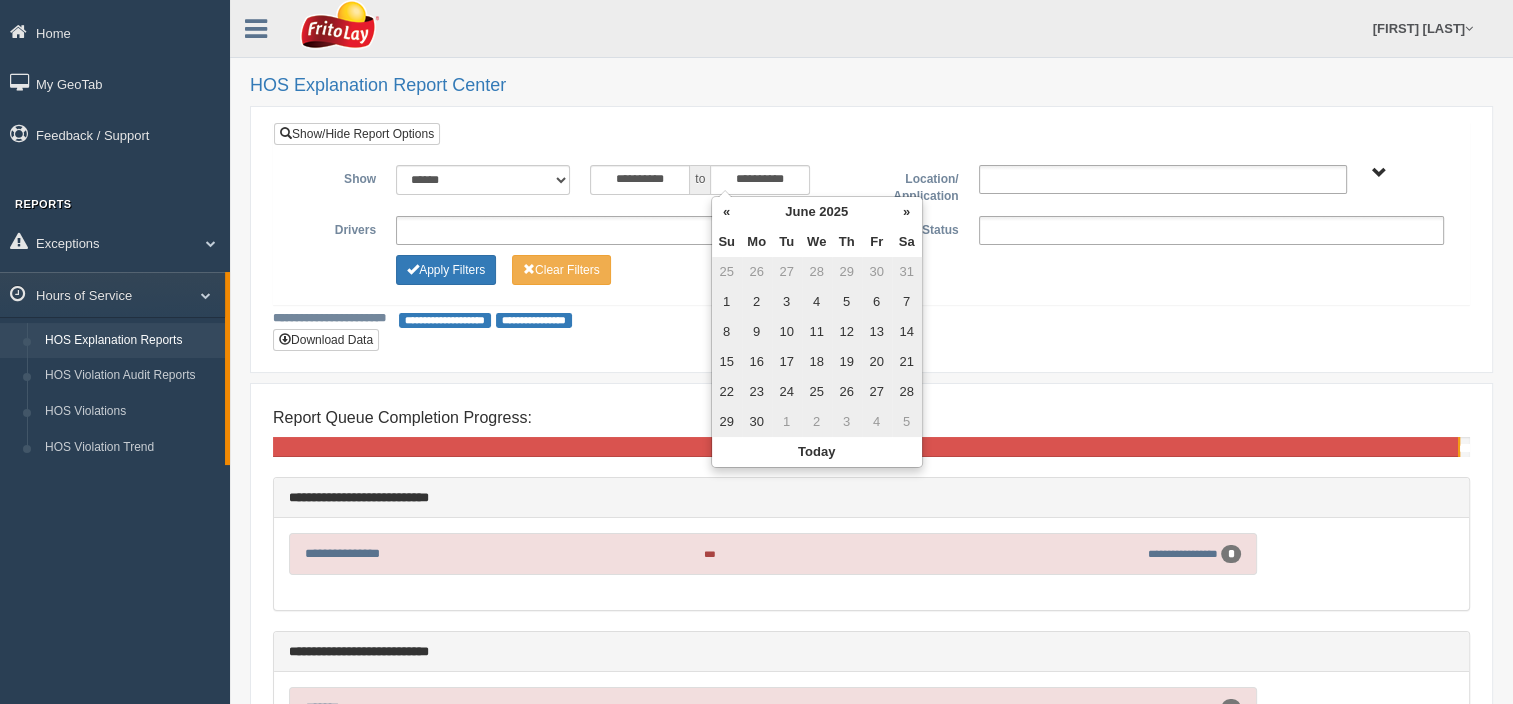 click on "31" at bounding box center (907, 272) 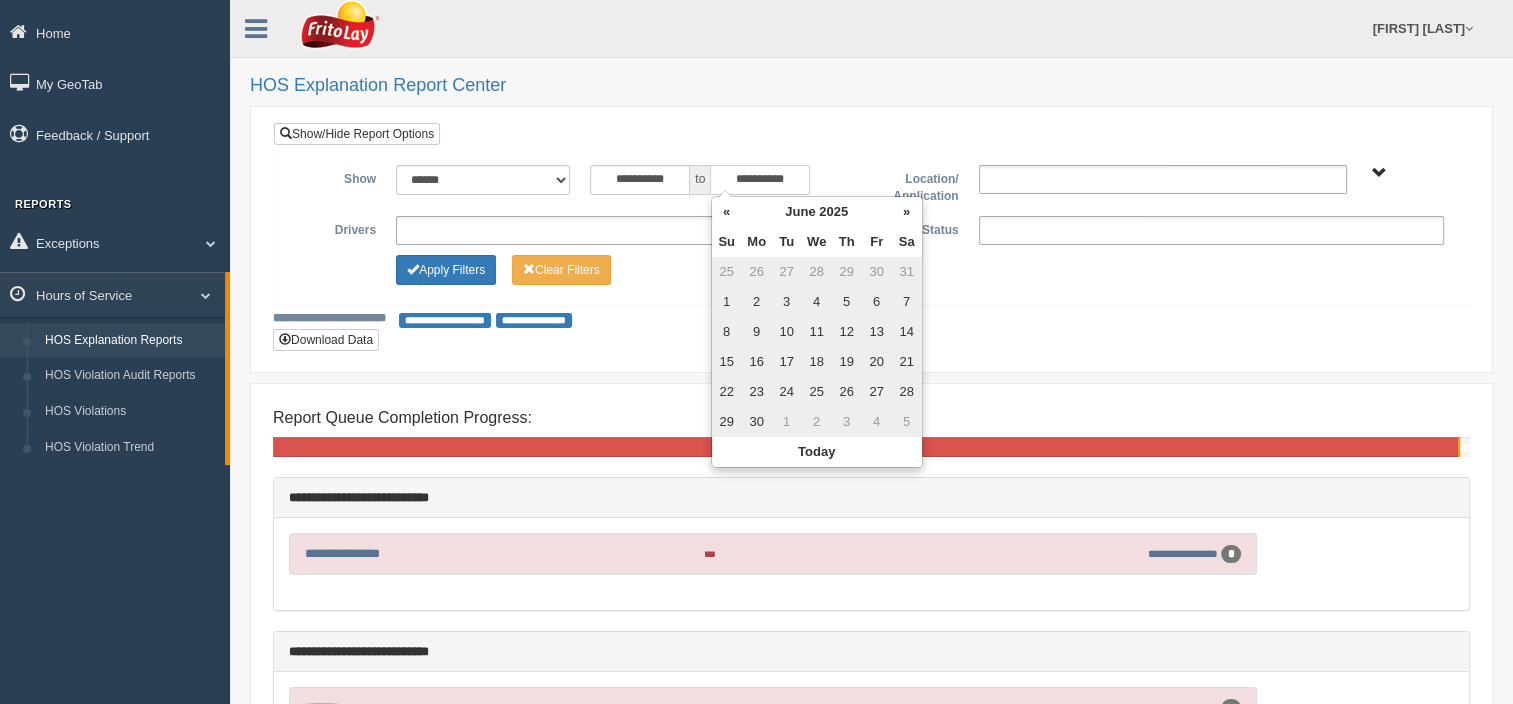 type on "**********" 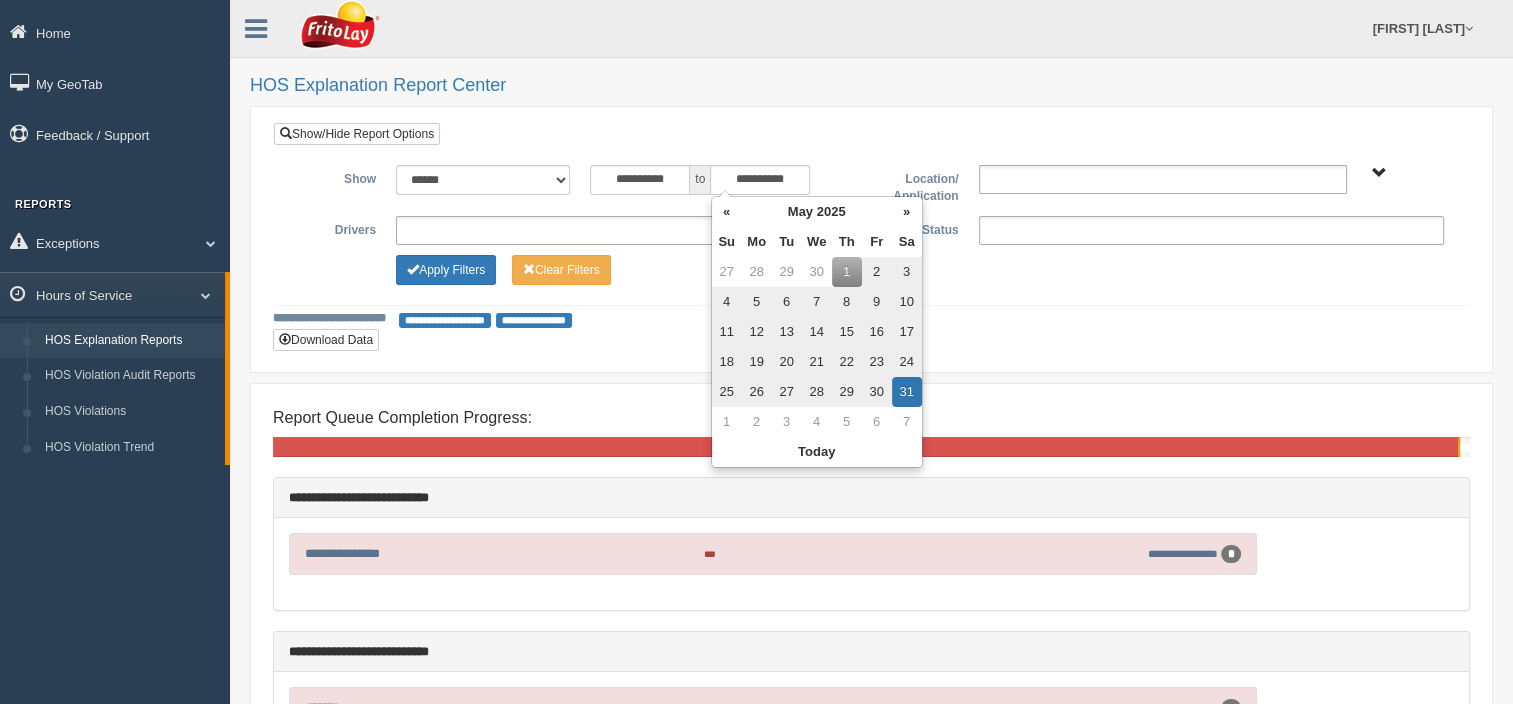 type 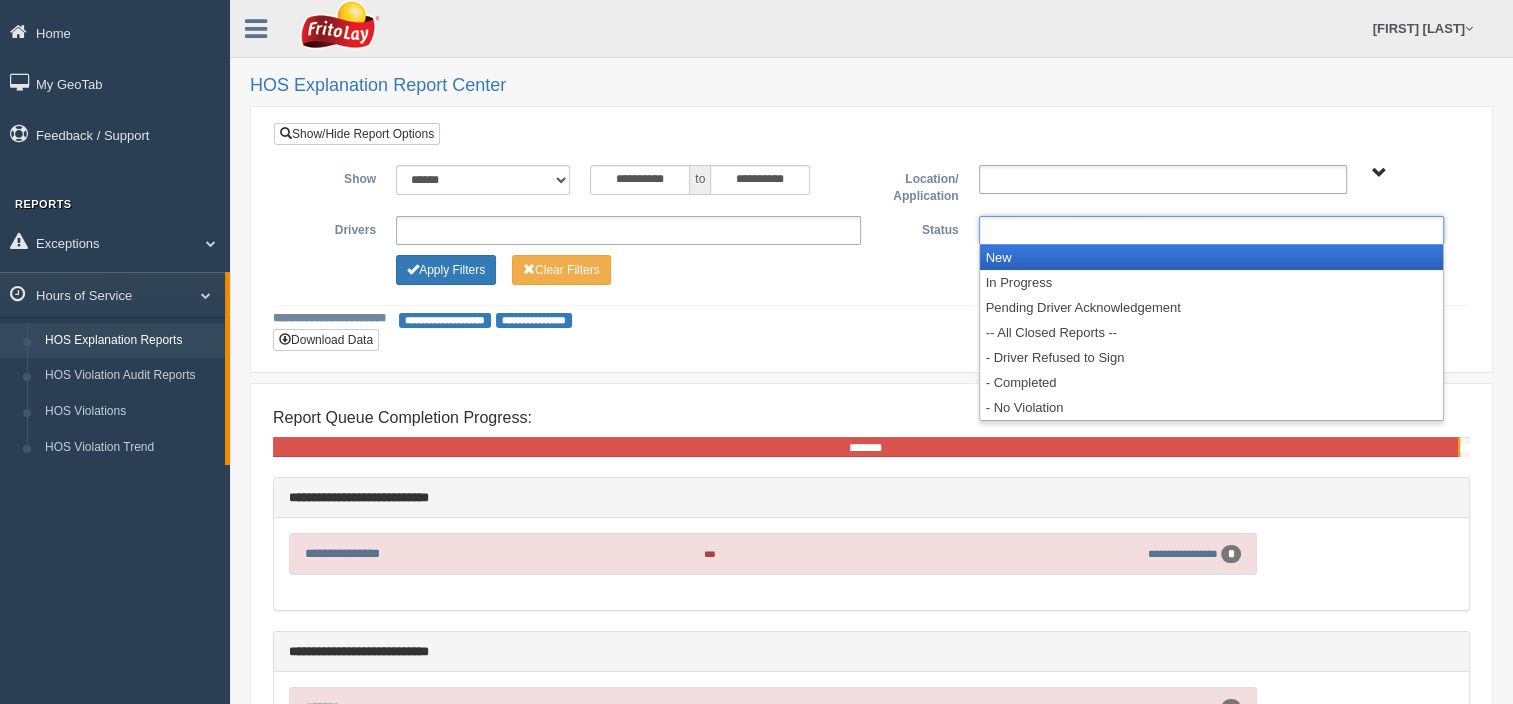 click at bounding box center (1211, 230) 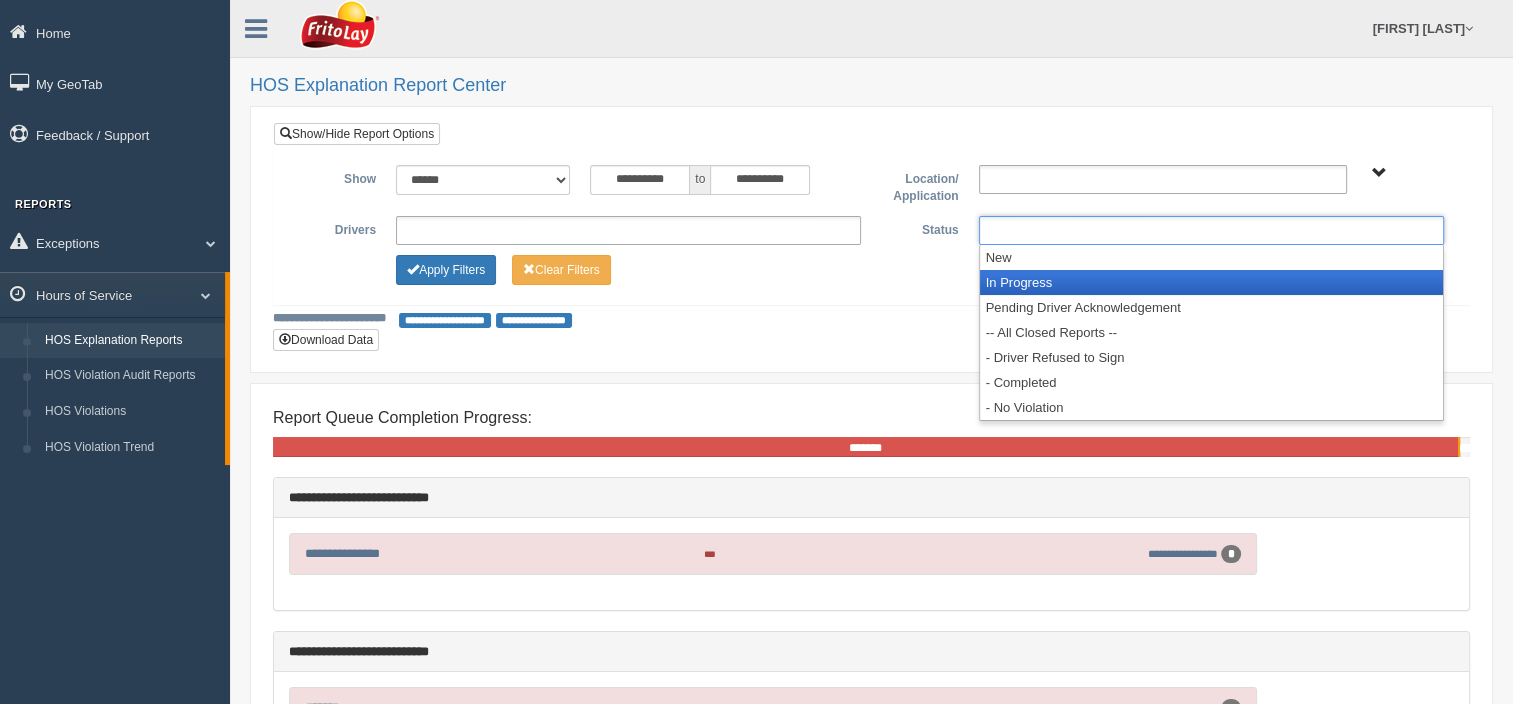 click on "In Progress" at bounding box center [1211, 282] 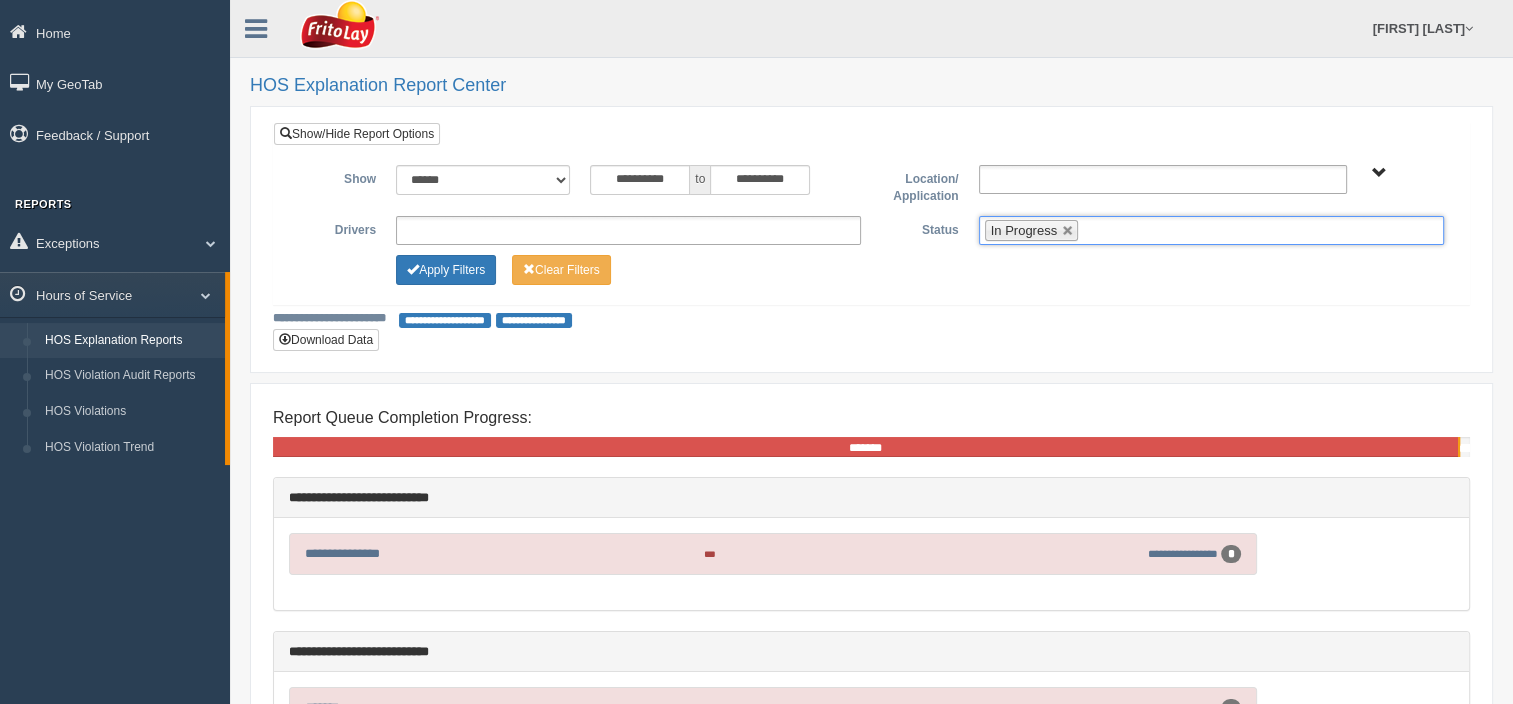 click at bounding box center [1095, 230] 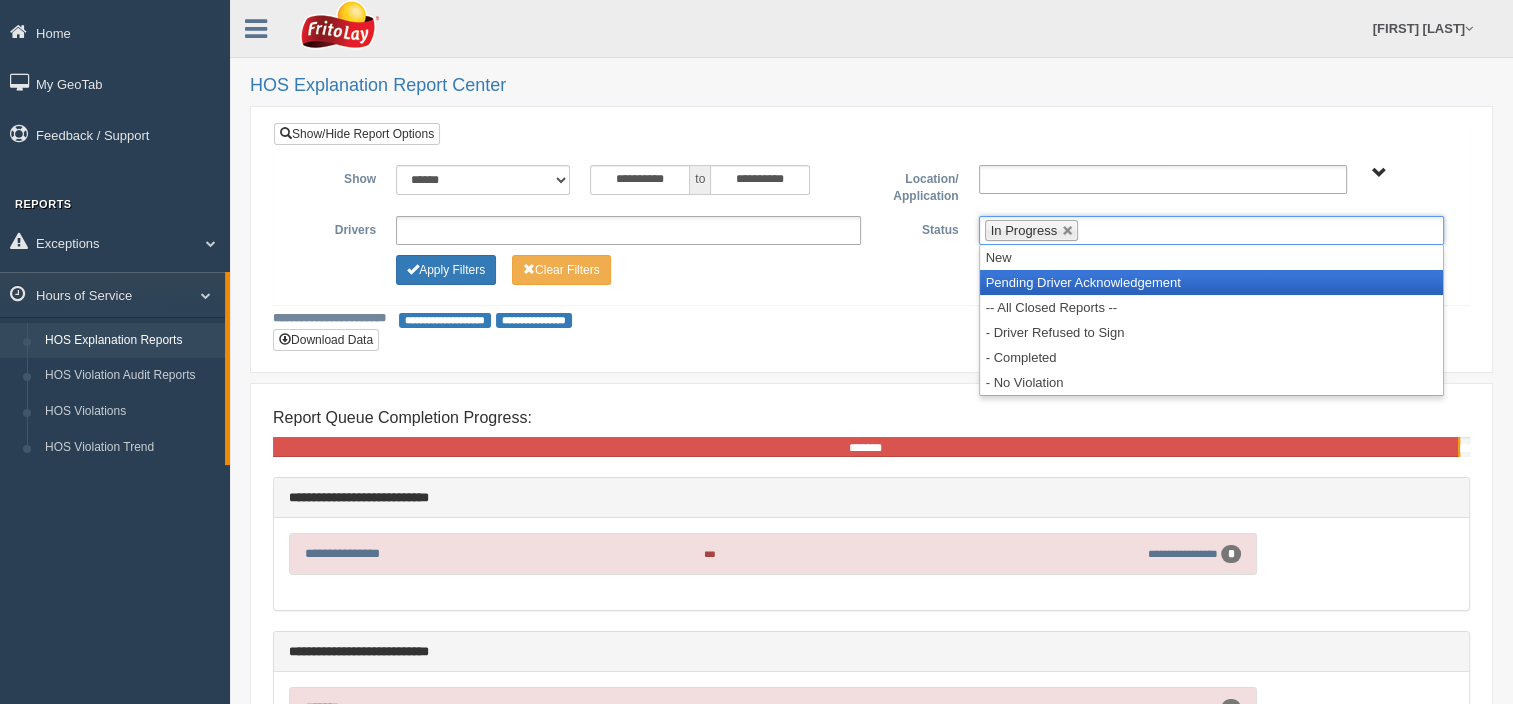 click on "Pending Driver Acknowledgement" at bounding box center (1211, 282) 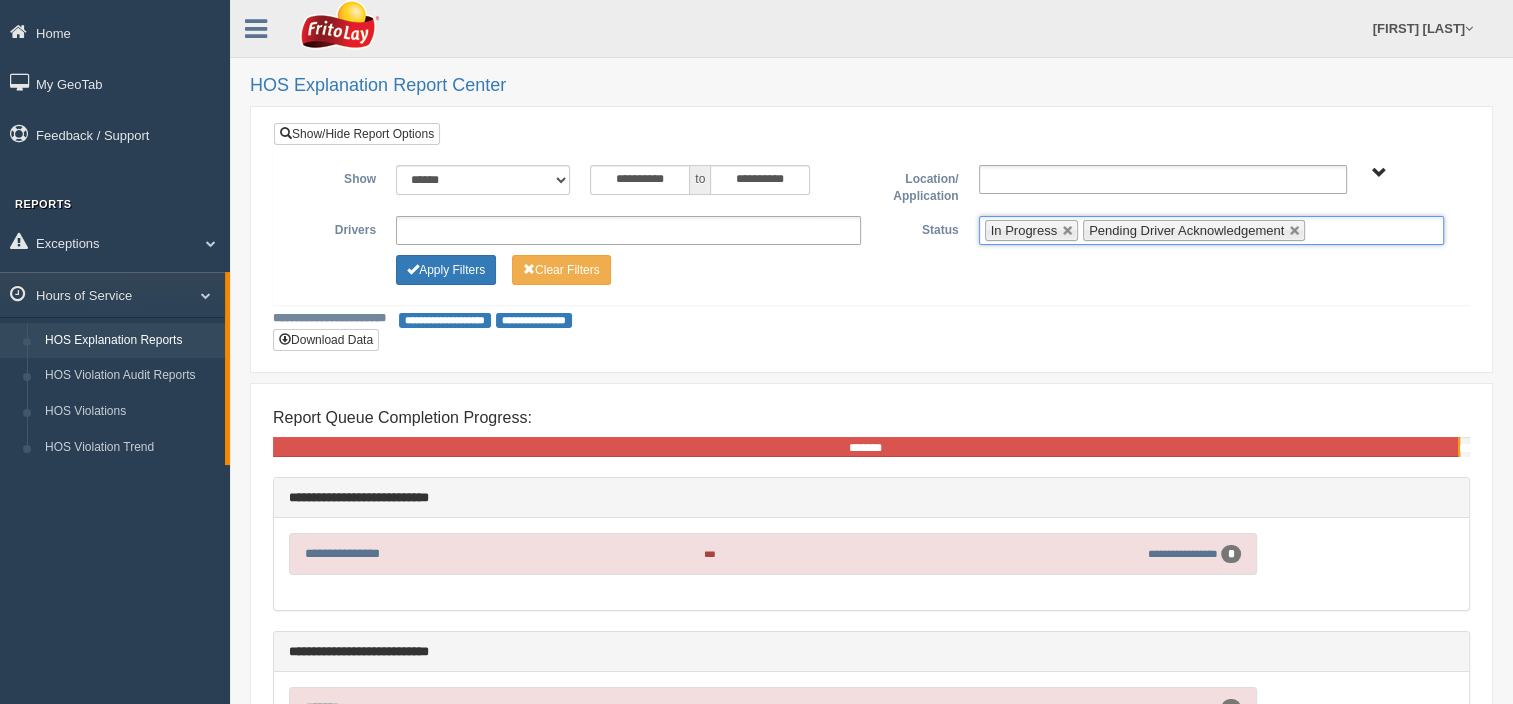 click at bounding box center [1322, 230] 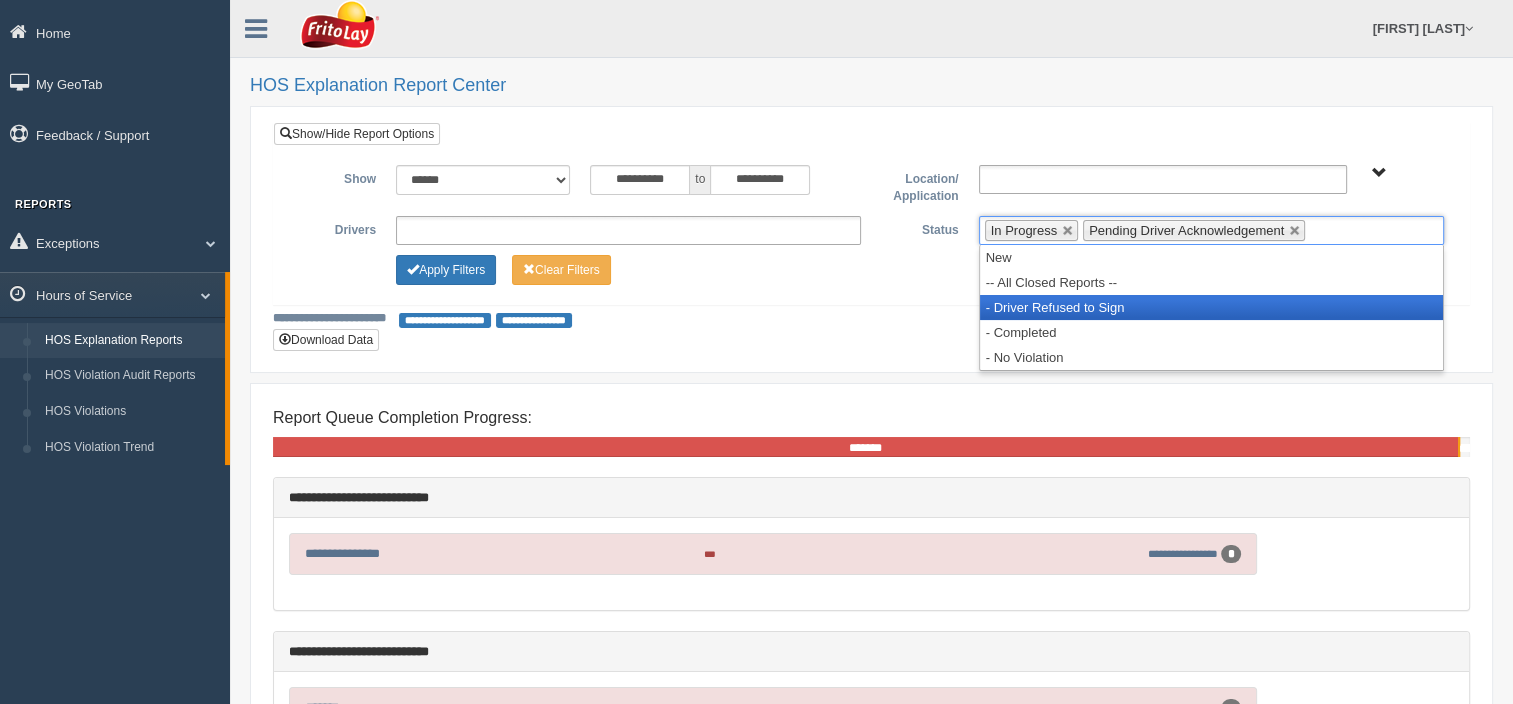 click on "- Driver Refused to Sign" at bounding box center (1211, 307) 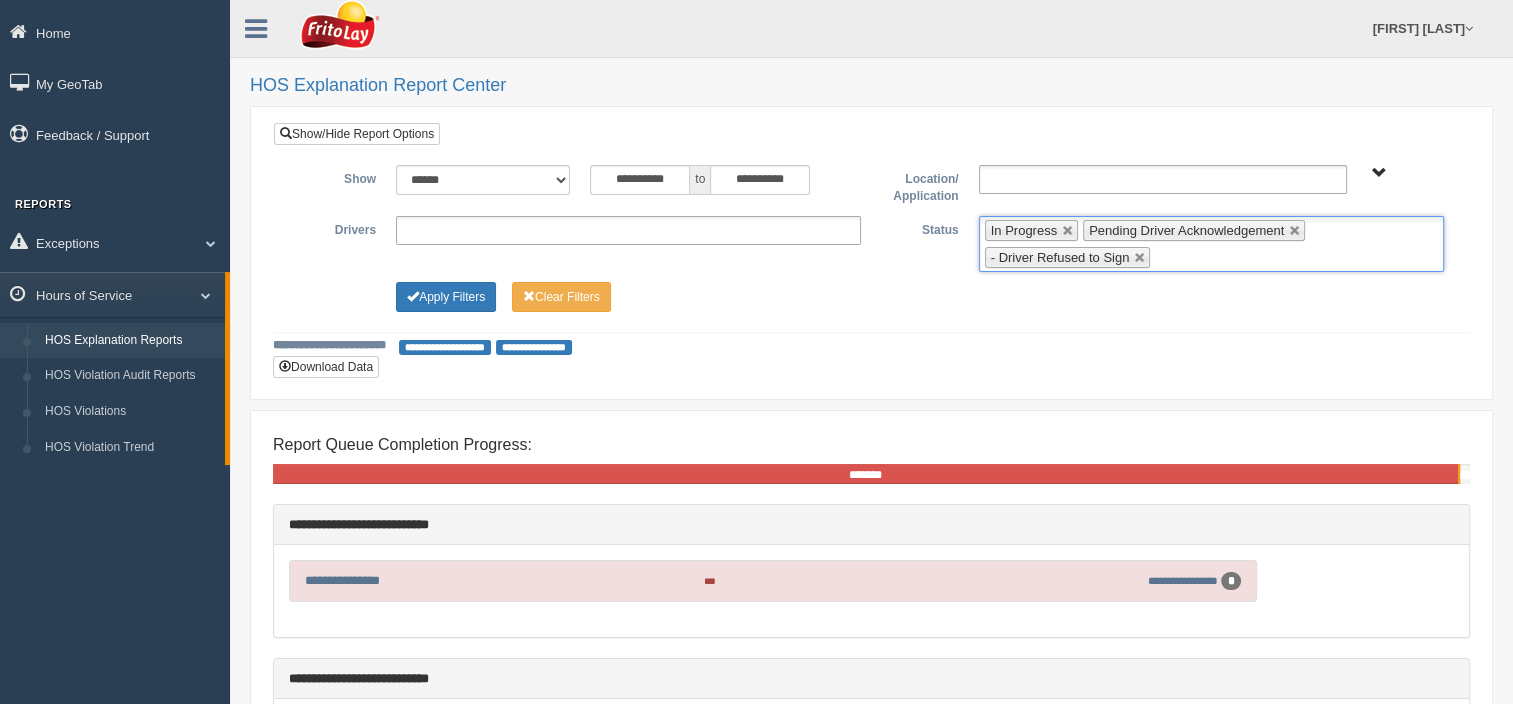 click on "In Progress Pending Driver Acknowledgement  - Driver Refused to Sign" at bounding box center (1211, 244) 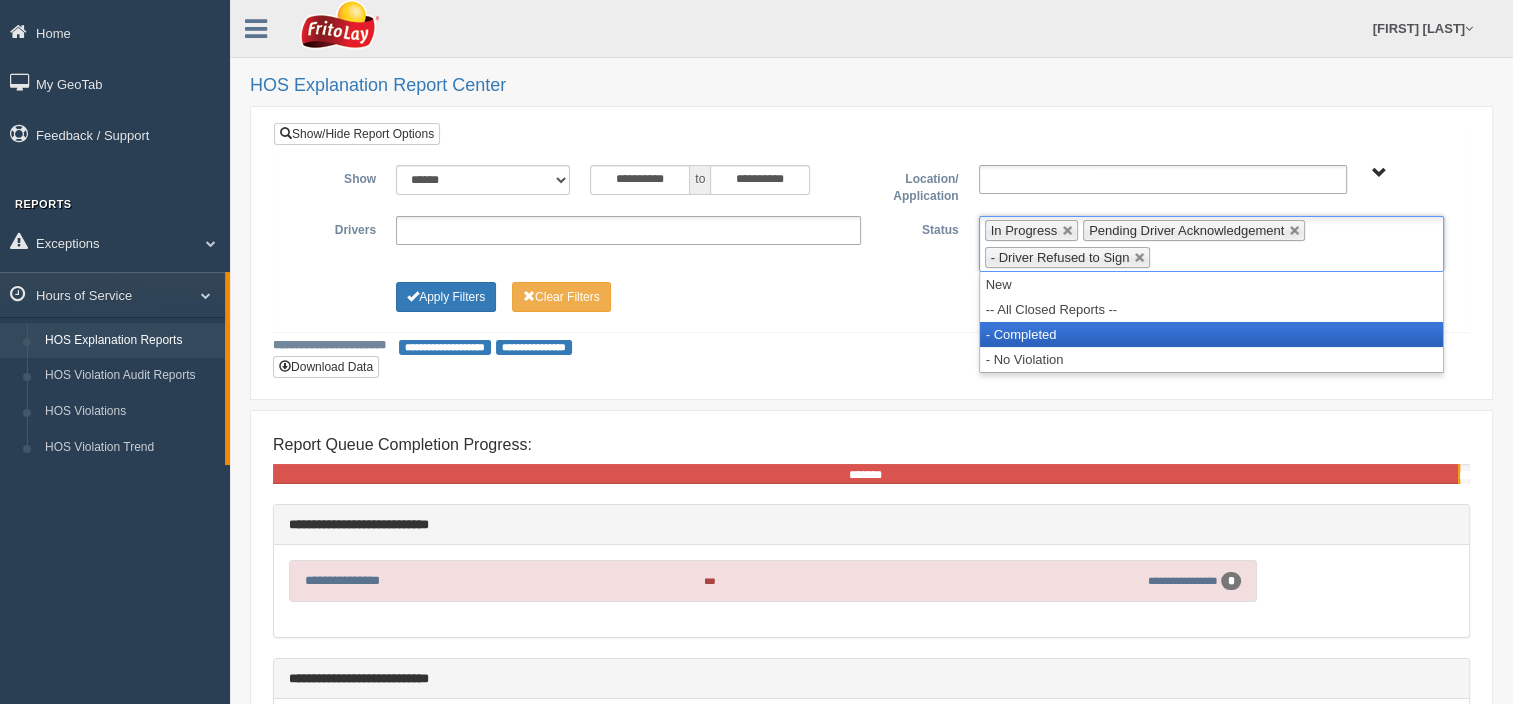 click on "- Completed" at bounding box center [1211, 334] 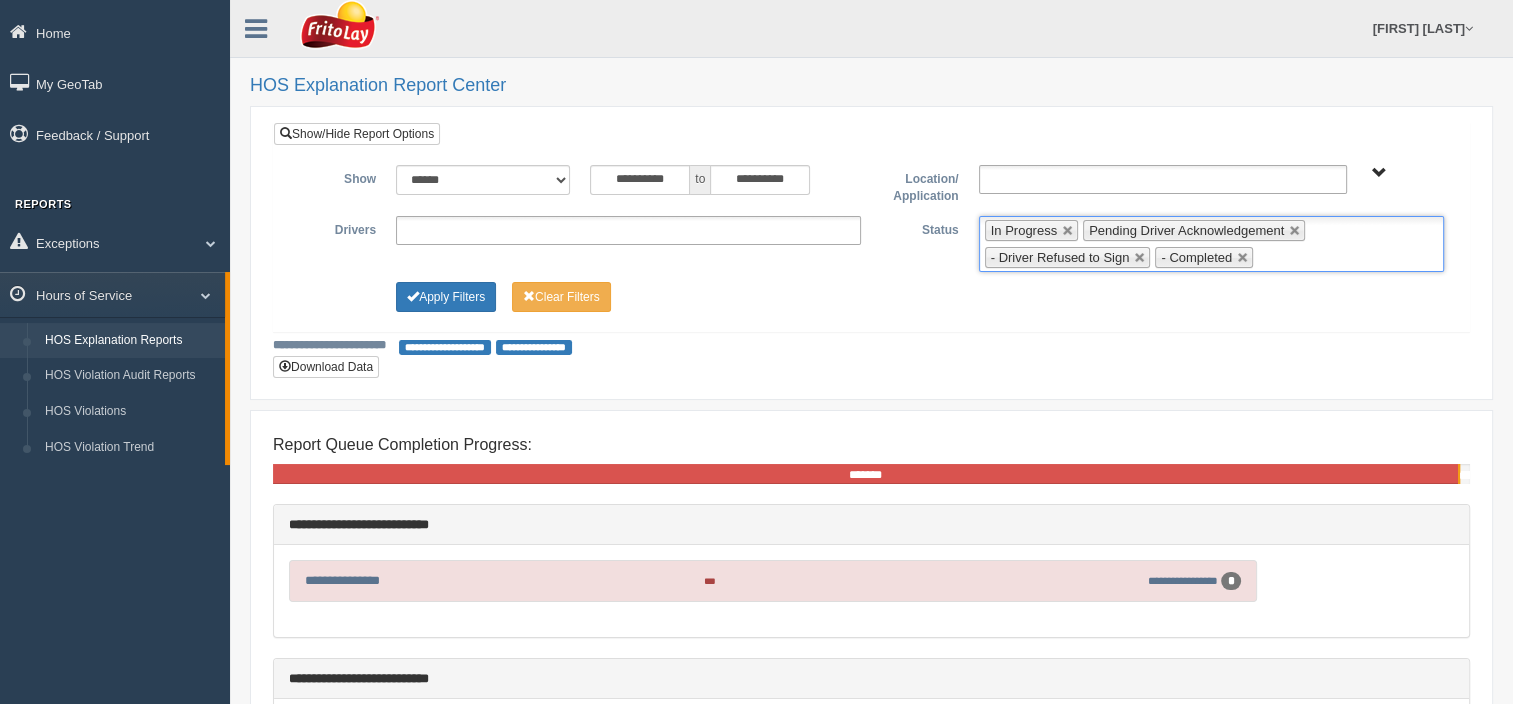 click on "**********" at bounding box center (628, 230) 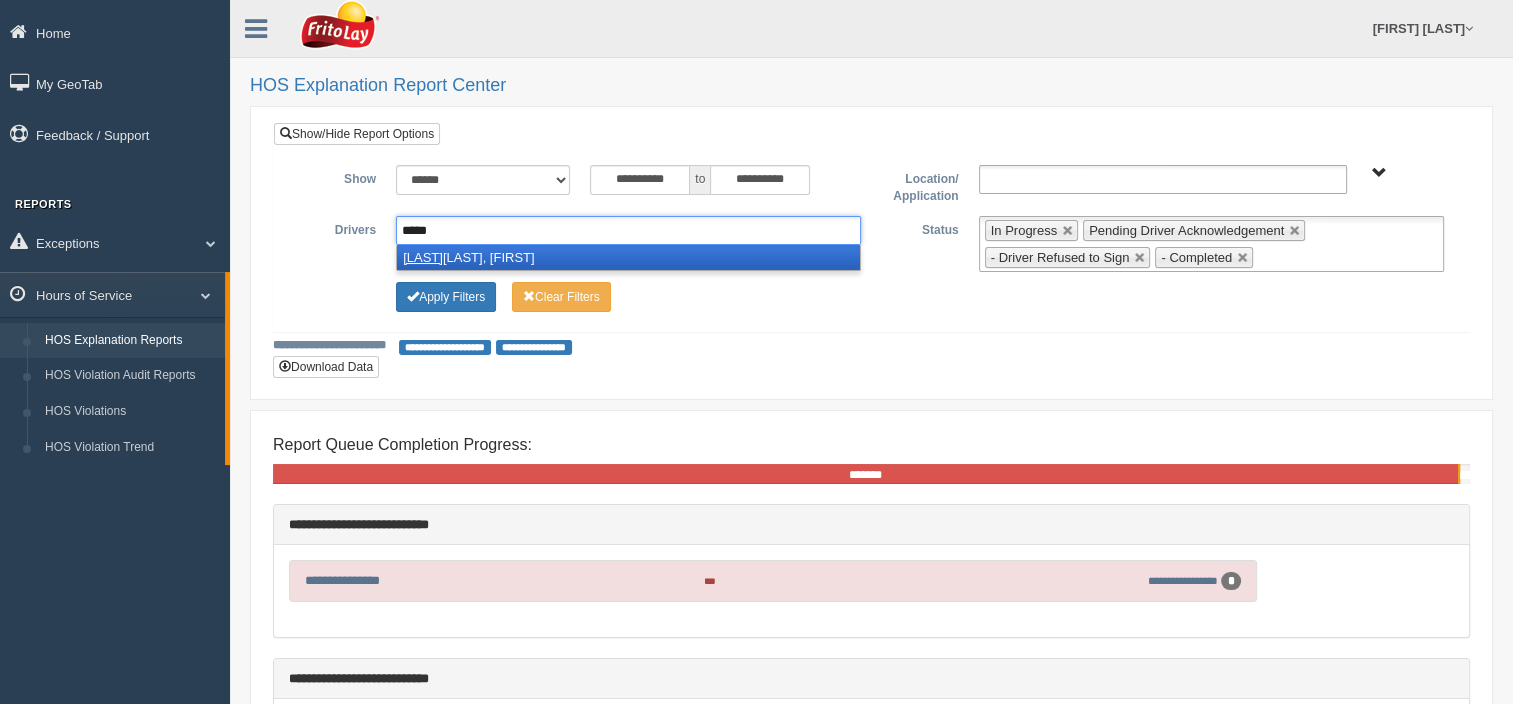 type on "*****" 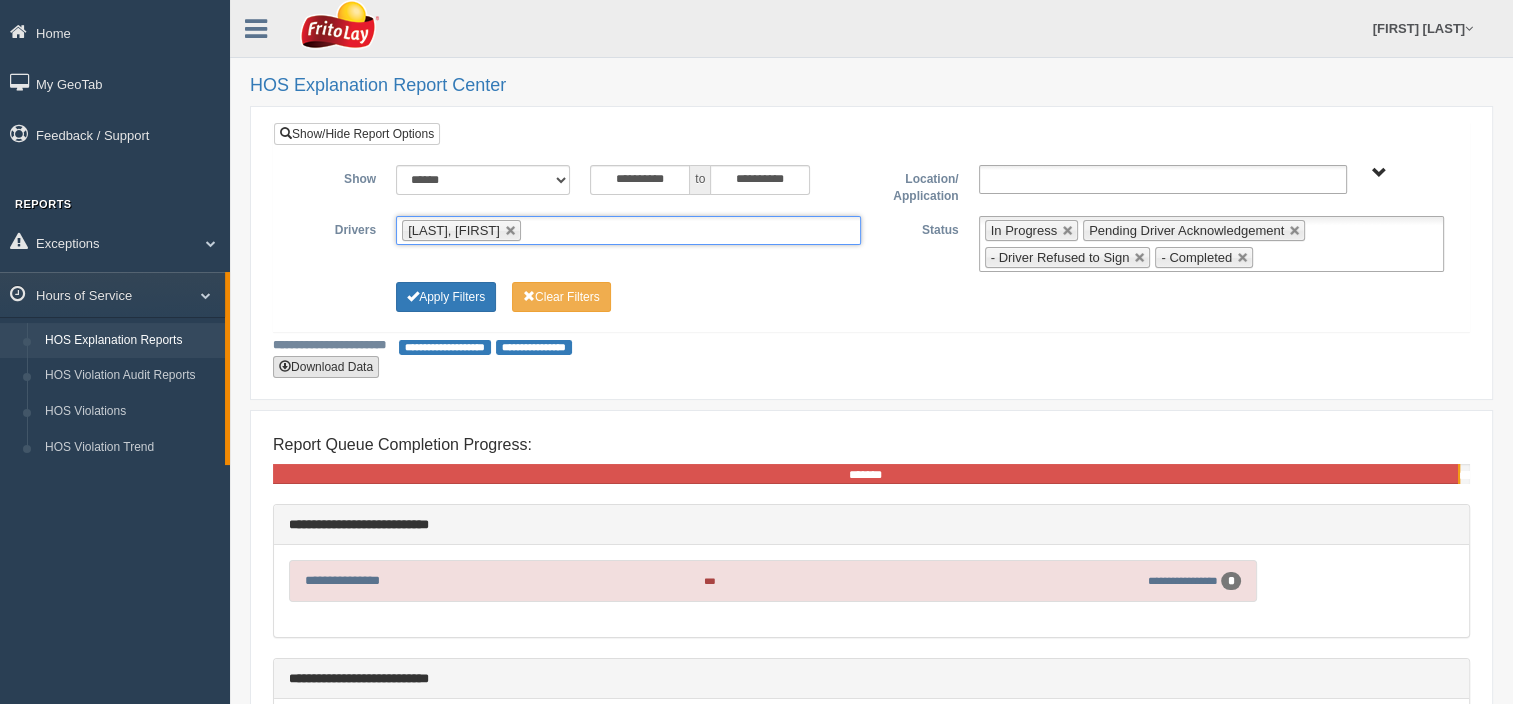 click on "Download Data" at bounding box center [326, 367] 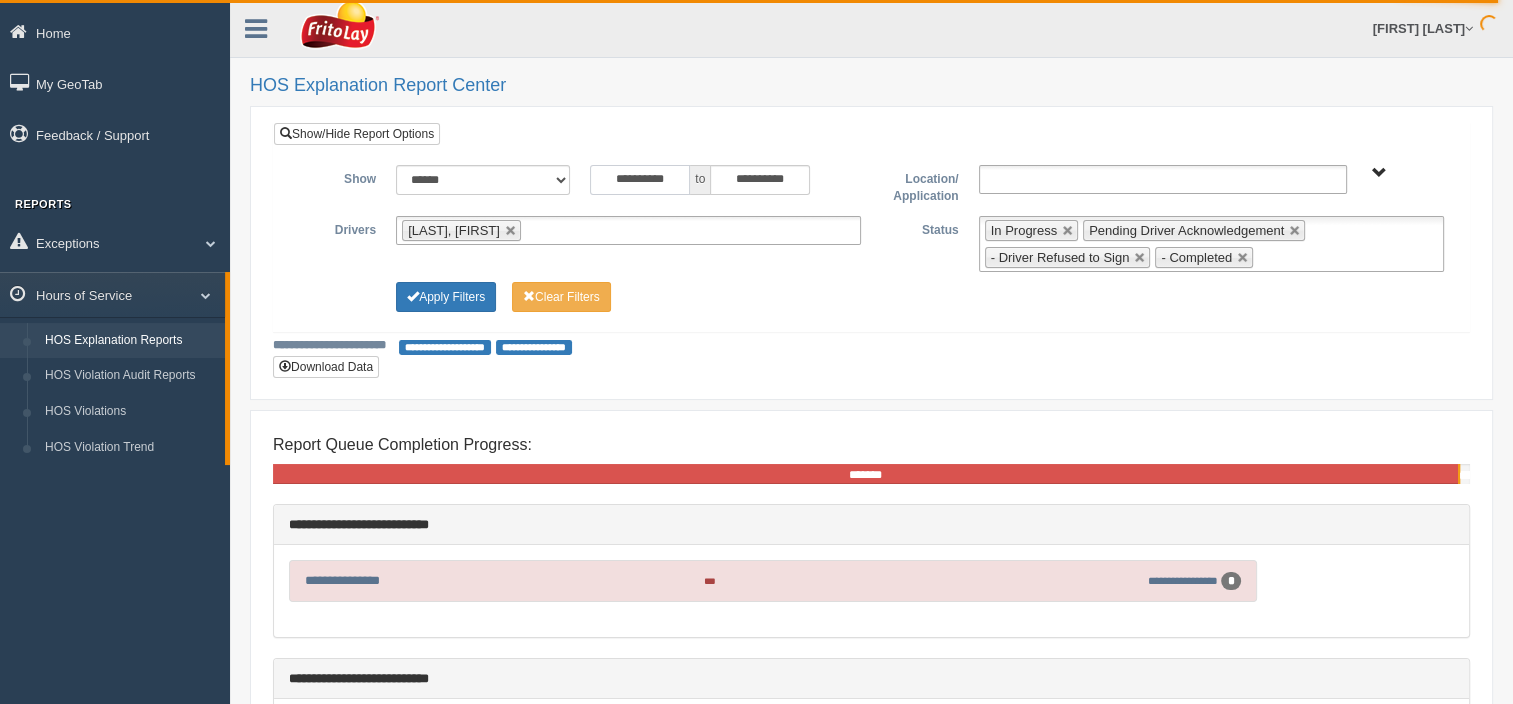 click on "**********" at bounding box center [640, 180] 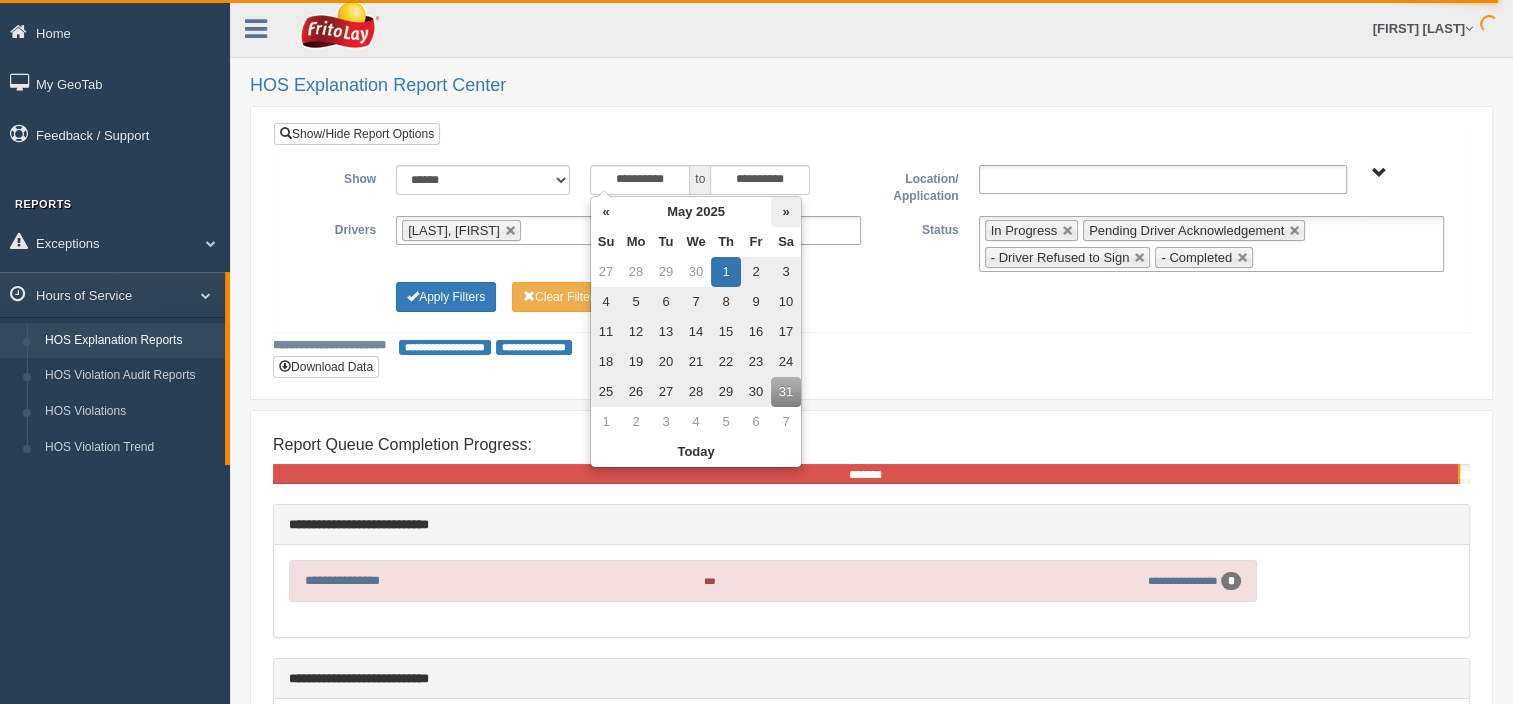 click on "»" at bounding box center [786, 212] 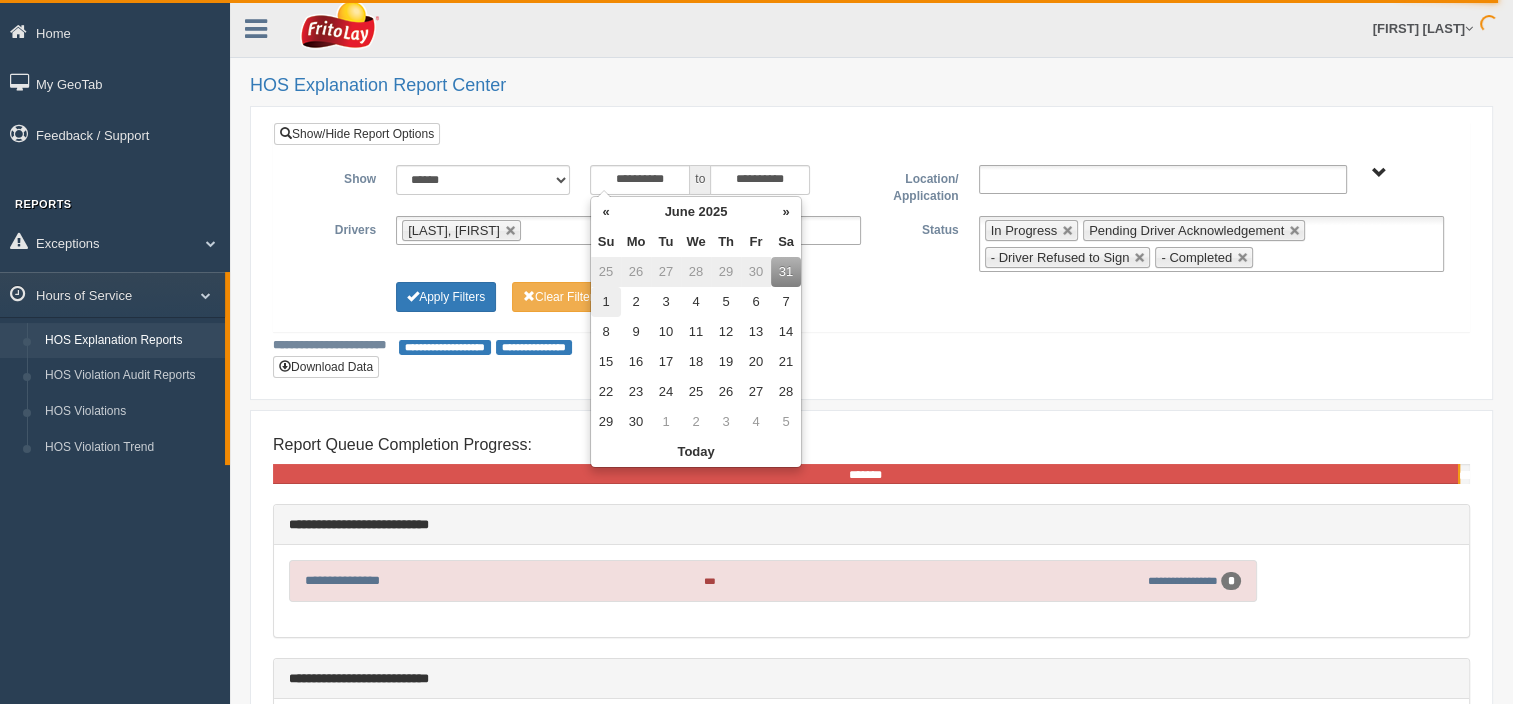 click on "1" at bounding box center (606, 302) 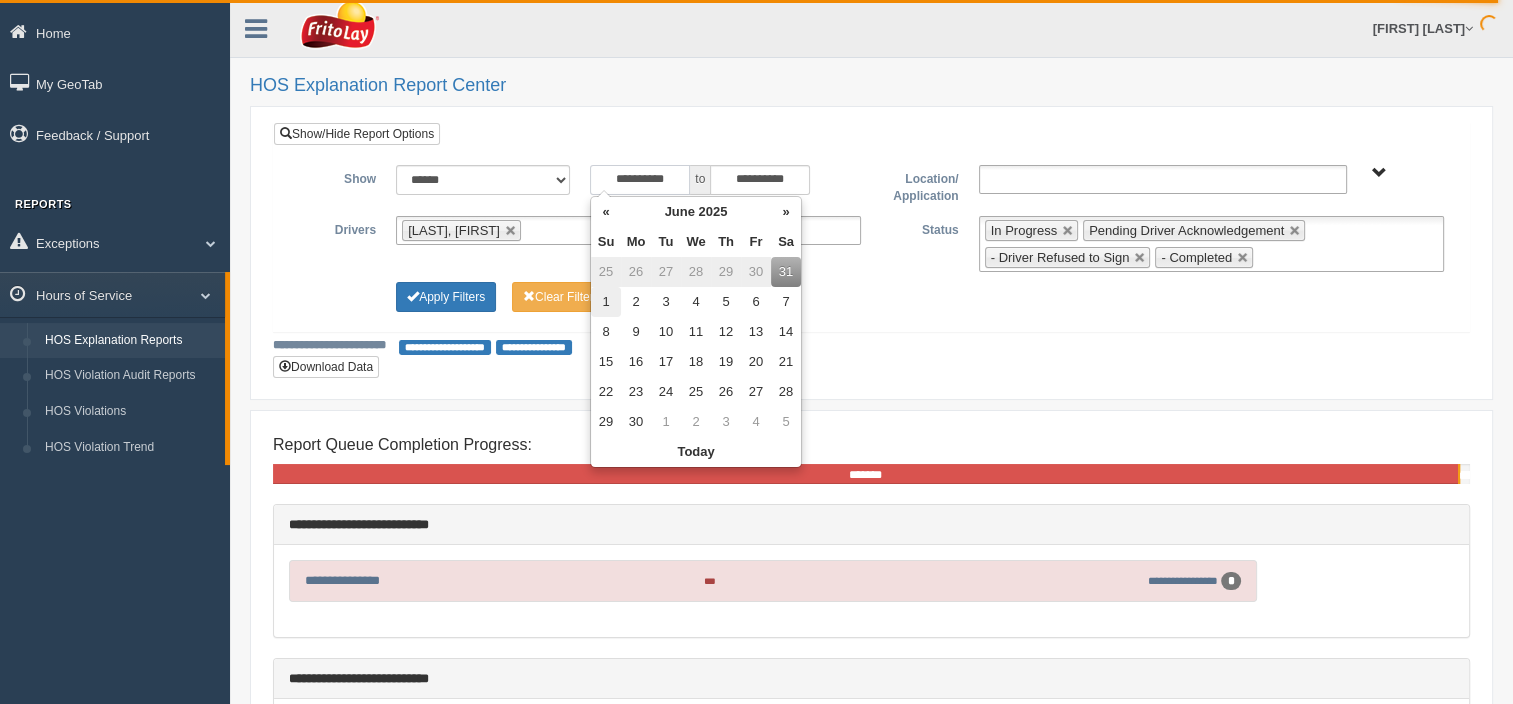 type on "**********" 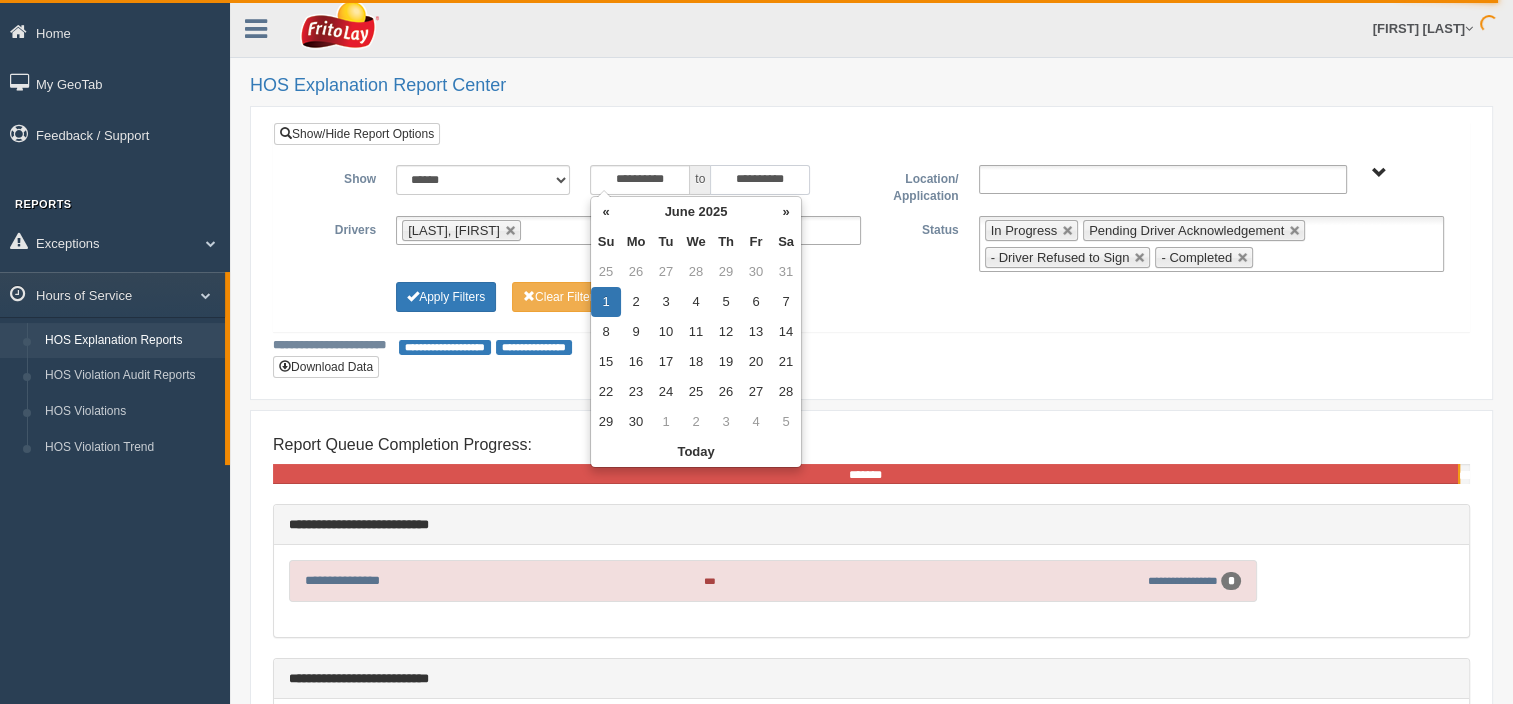 click on "**********" at bounding box center [760, 180] 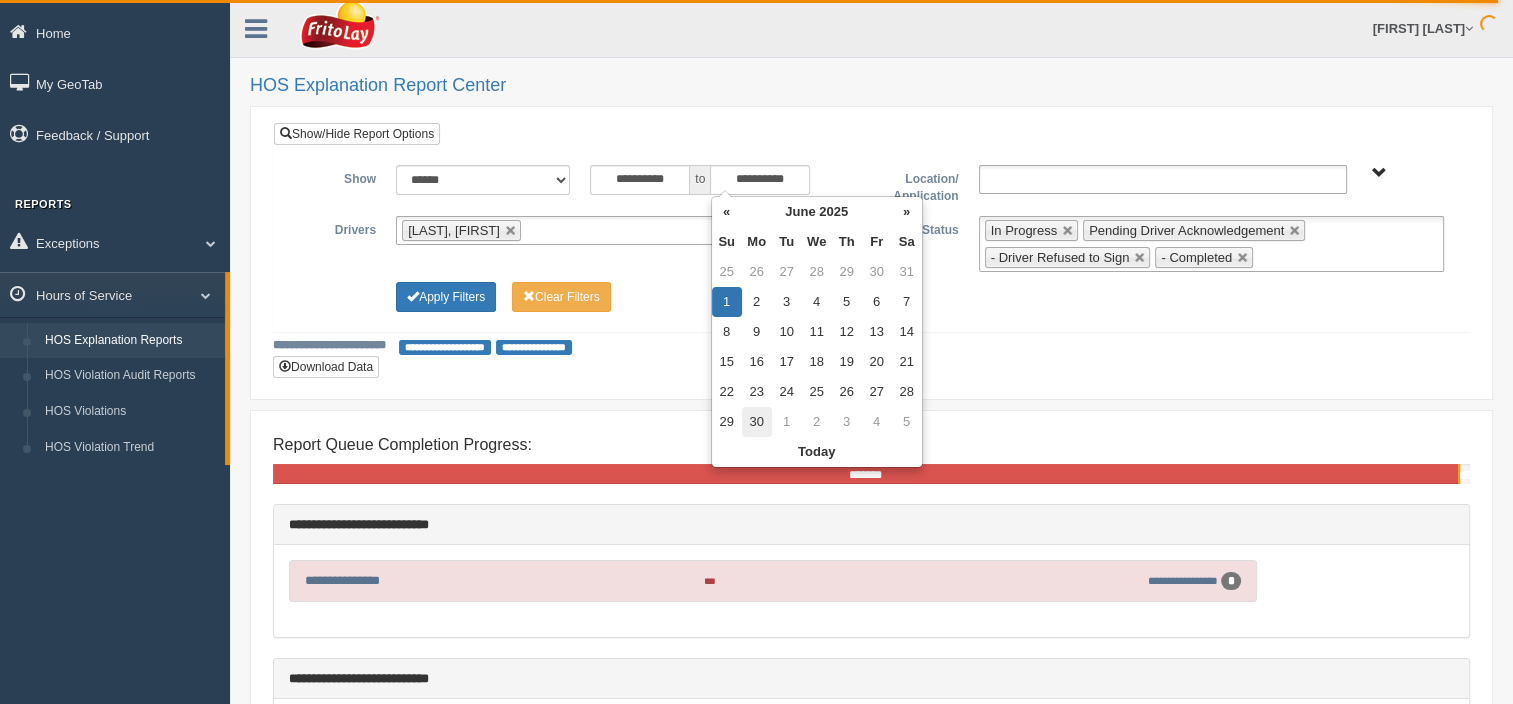 click on "30" at bounding box center (757, 422) 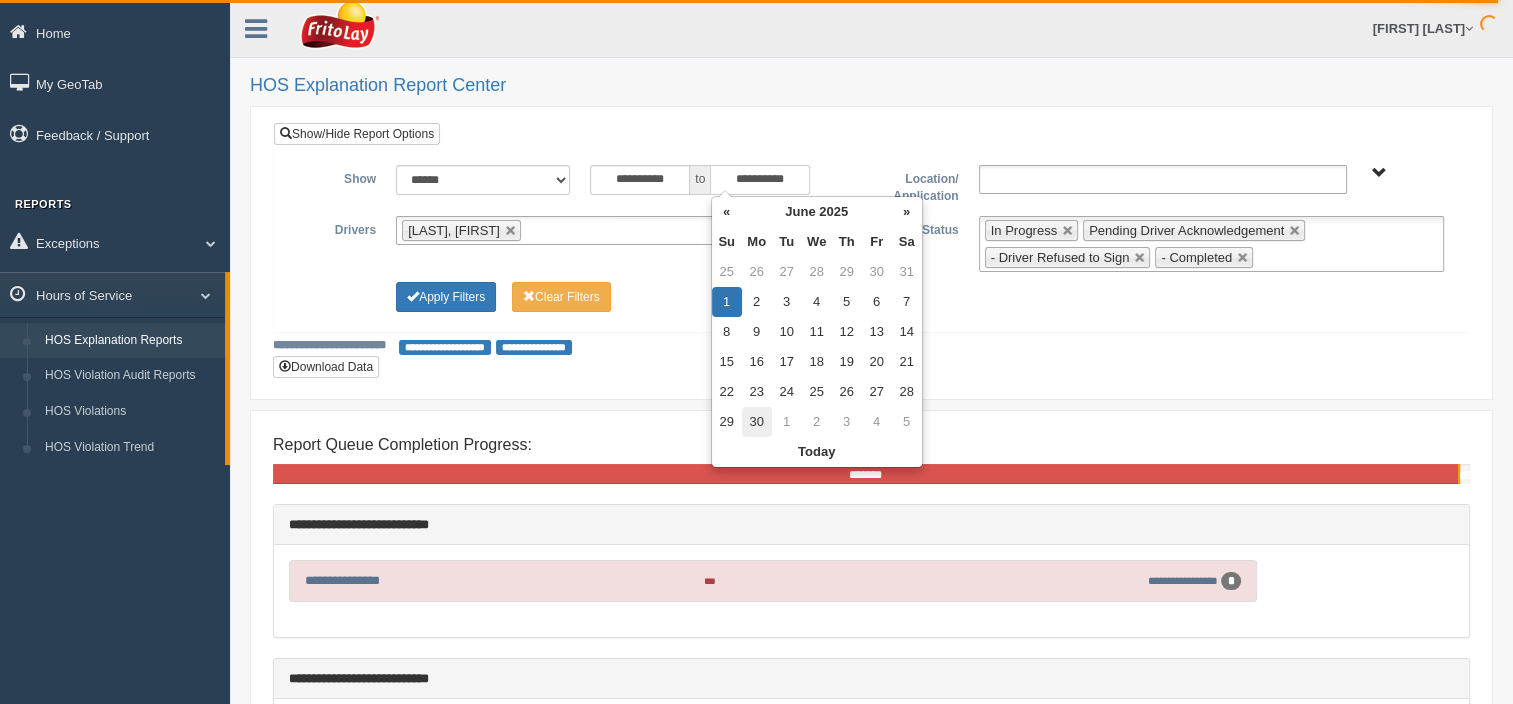 type on "**********" 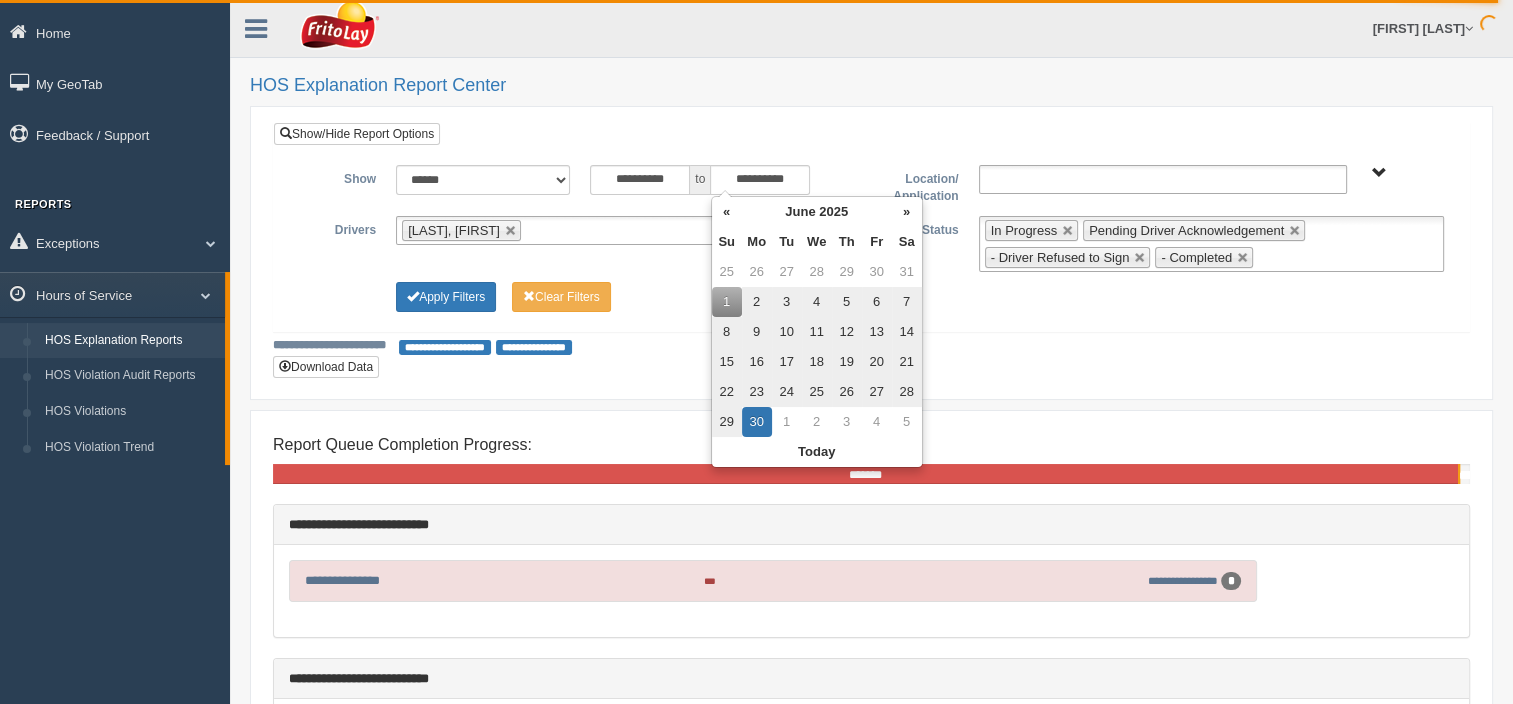 click at bounding box center [538, 230] 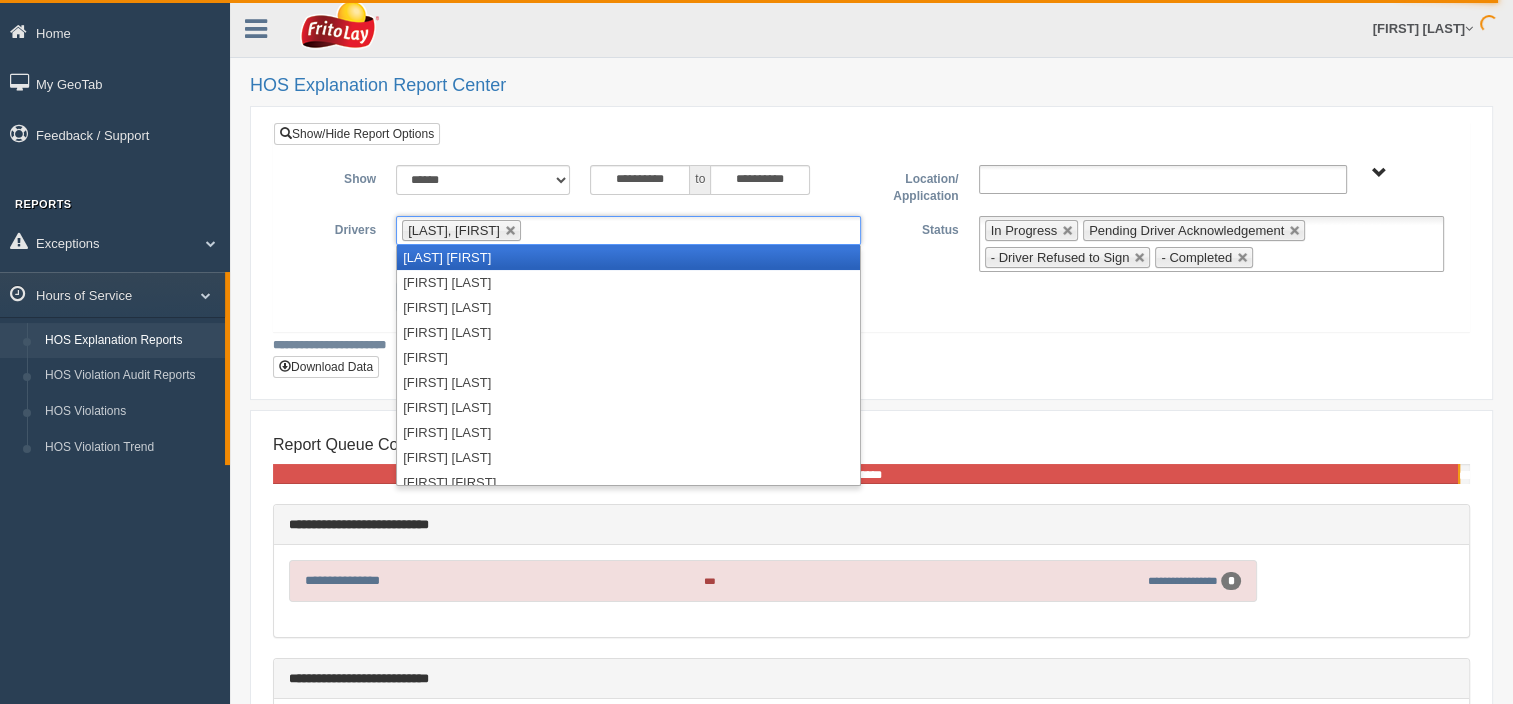 type on "*" 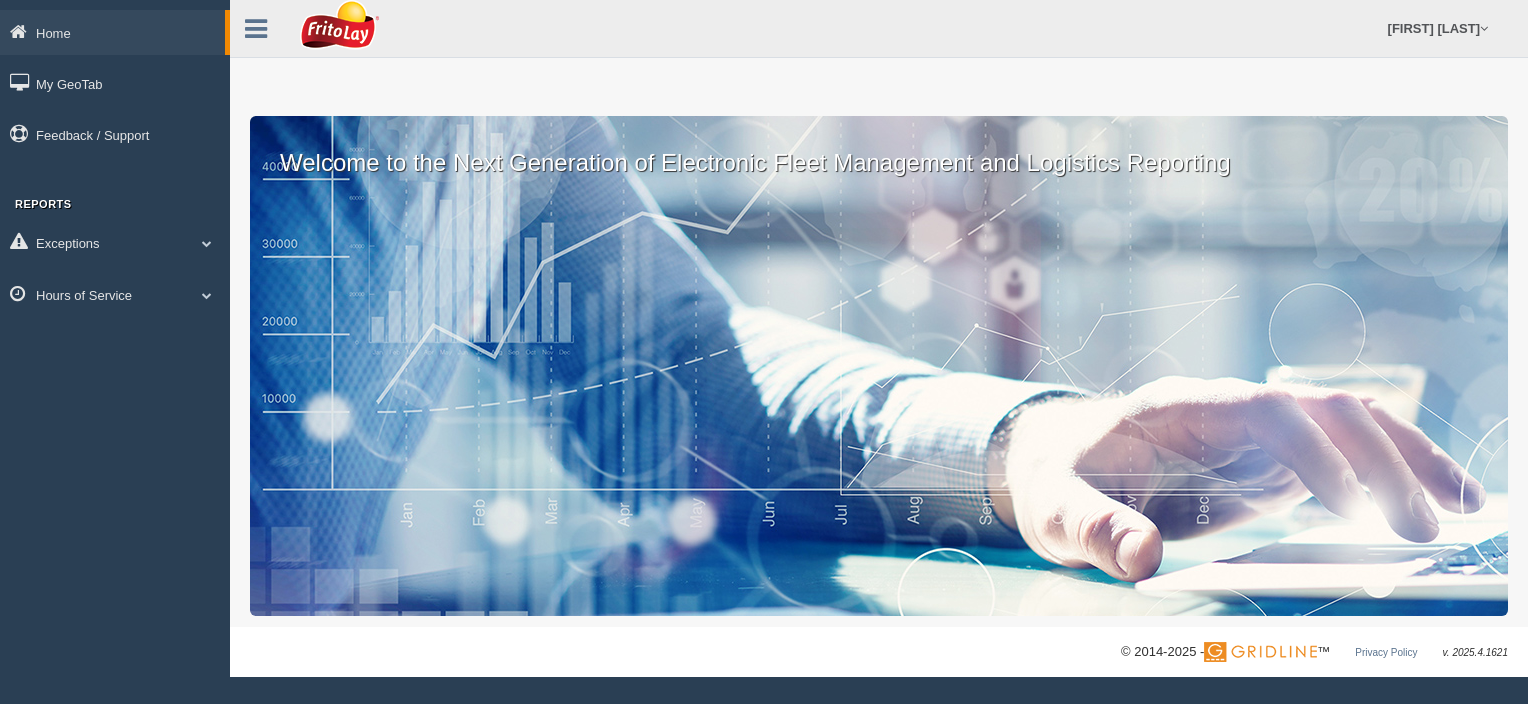 scroll, scrollTop: 0, scrollLeft: 0, axis: both 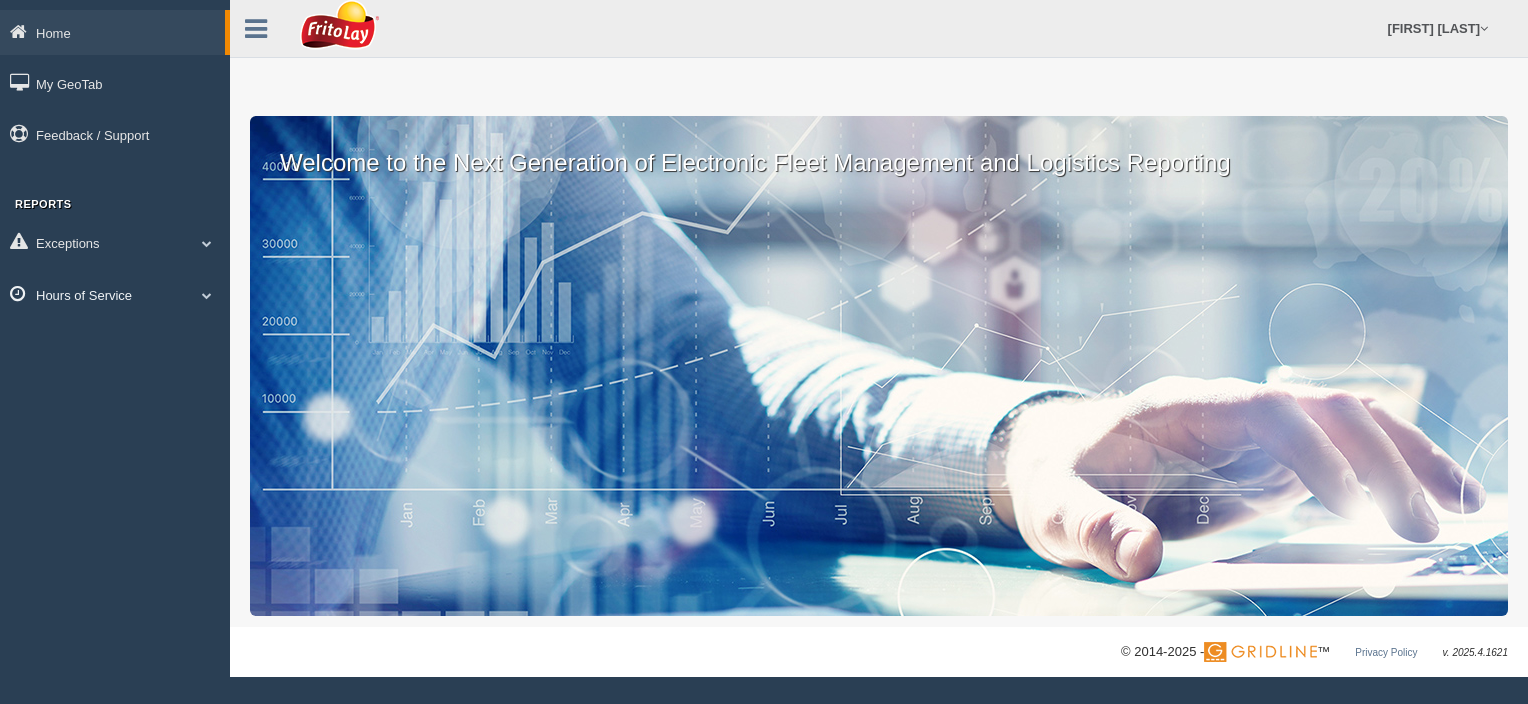 click at bounding box center (207, 295) 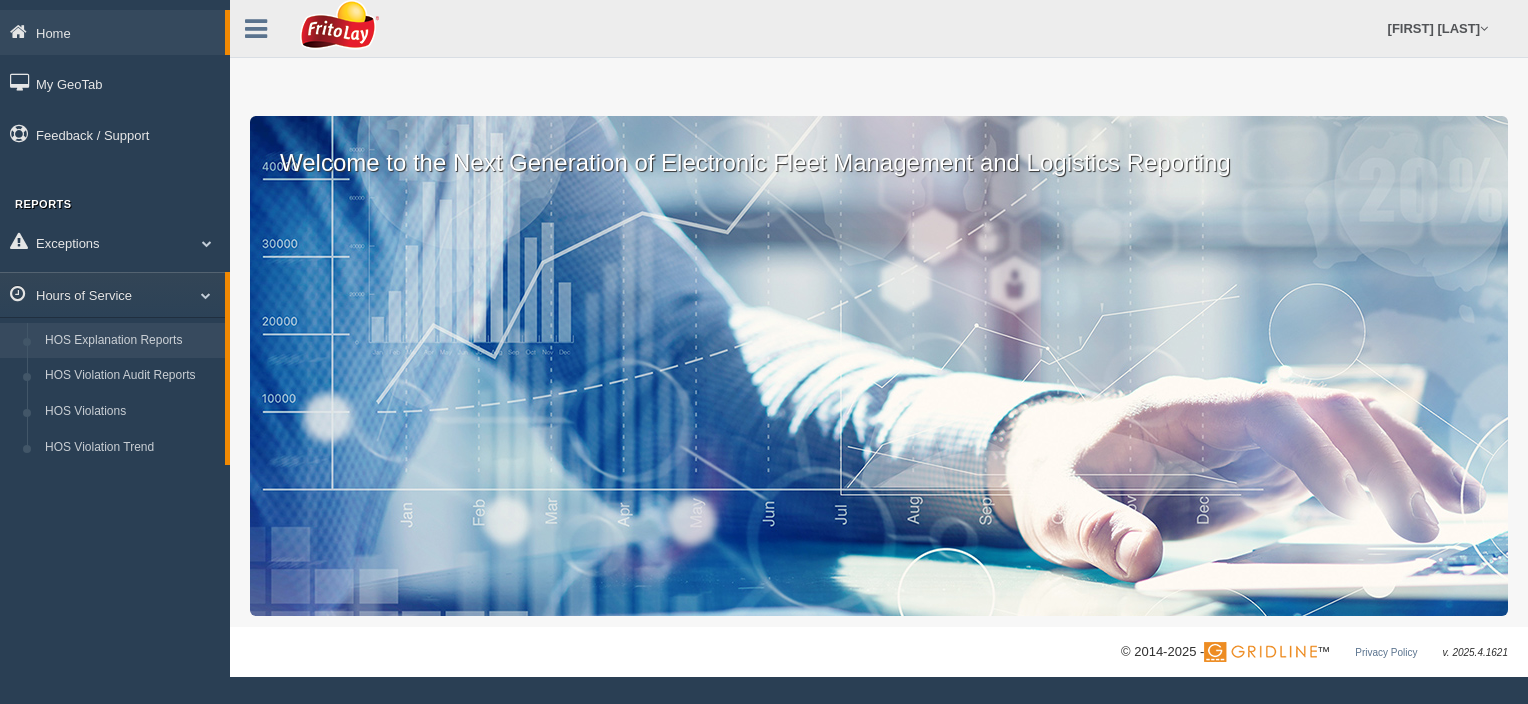 click on "HOS Explanation Reports" at bounding box center (130, 341) 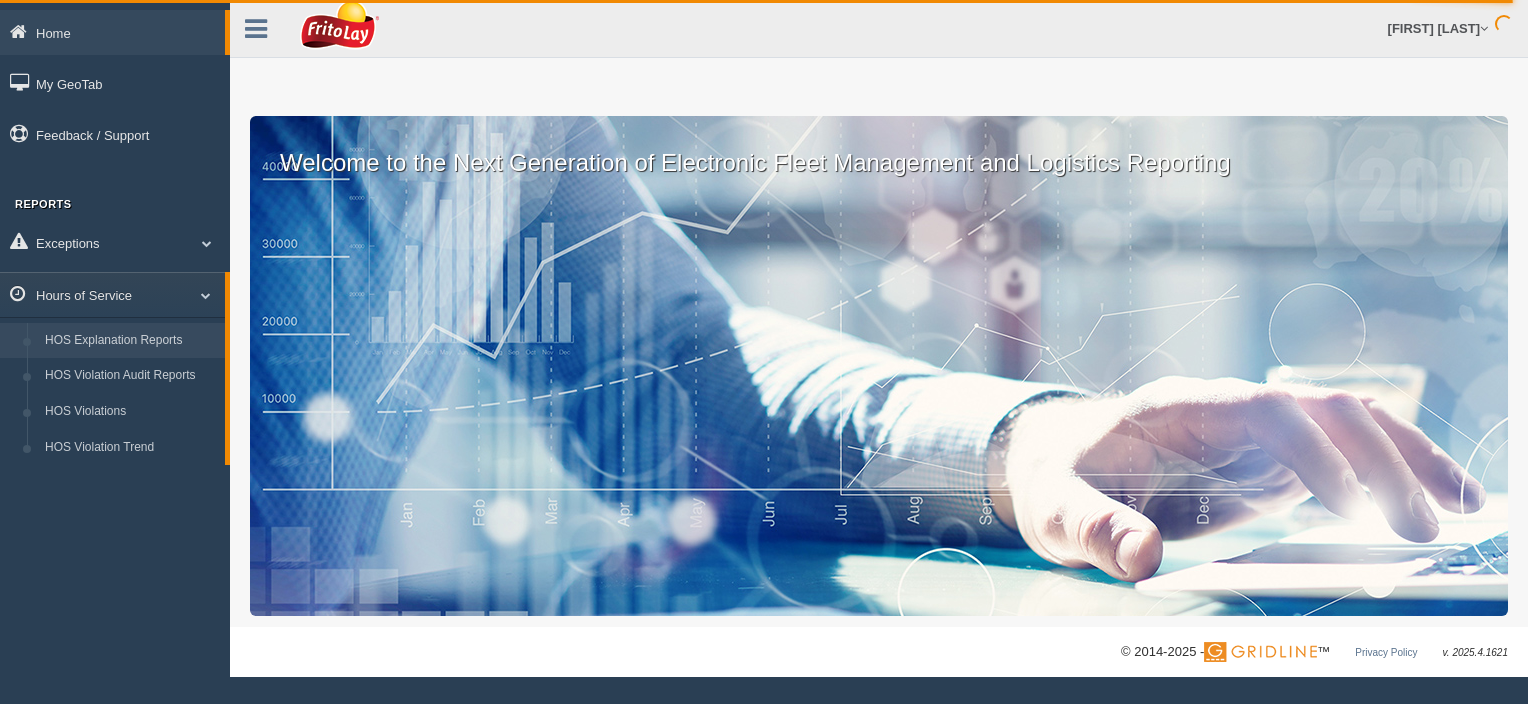 click on "HOS Explanation Reports" at bounding box center [130, 341] 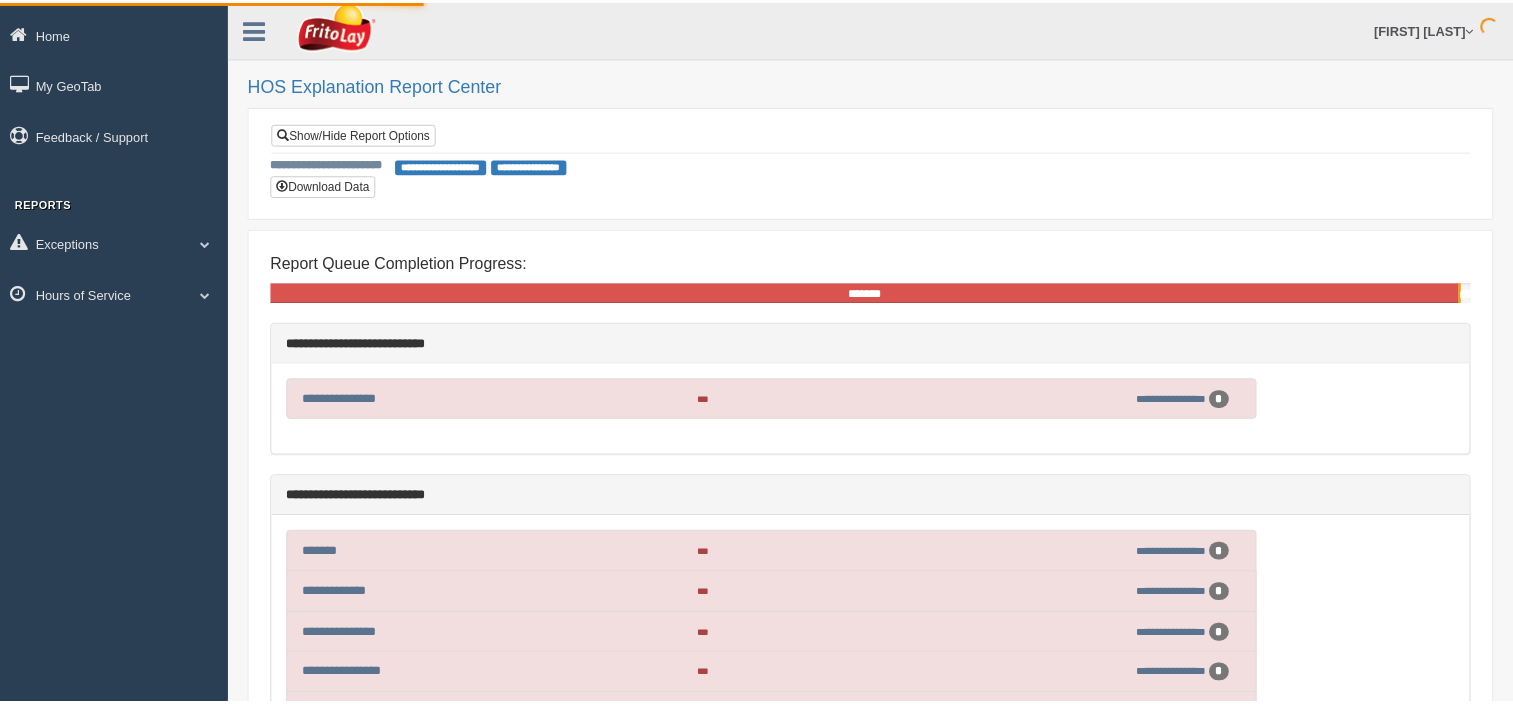 scroll, scrollTop: 0, scrollLeft: 0, axis: both 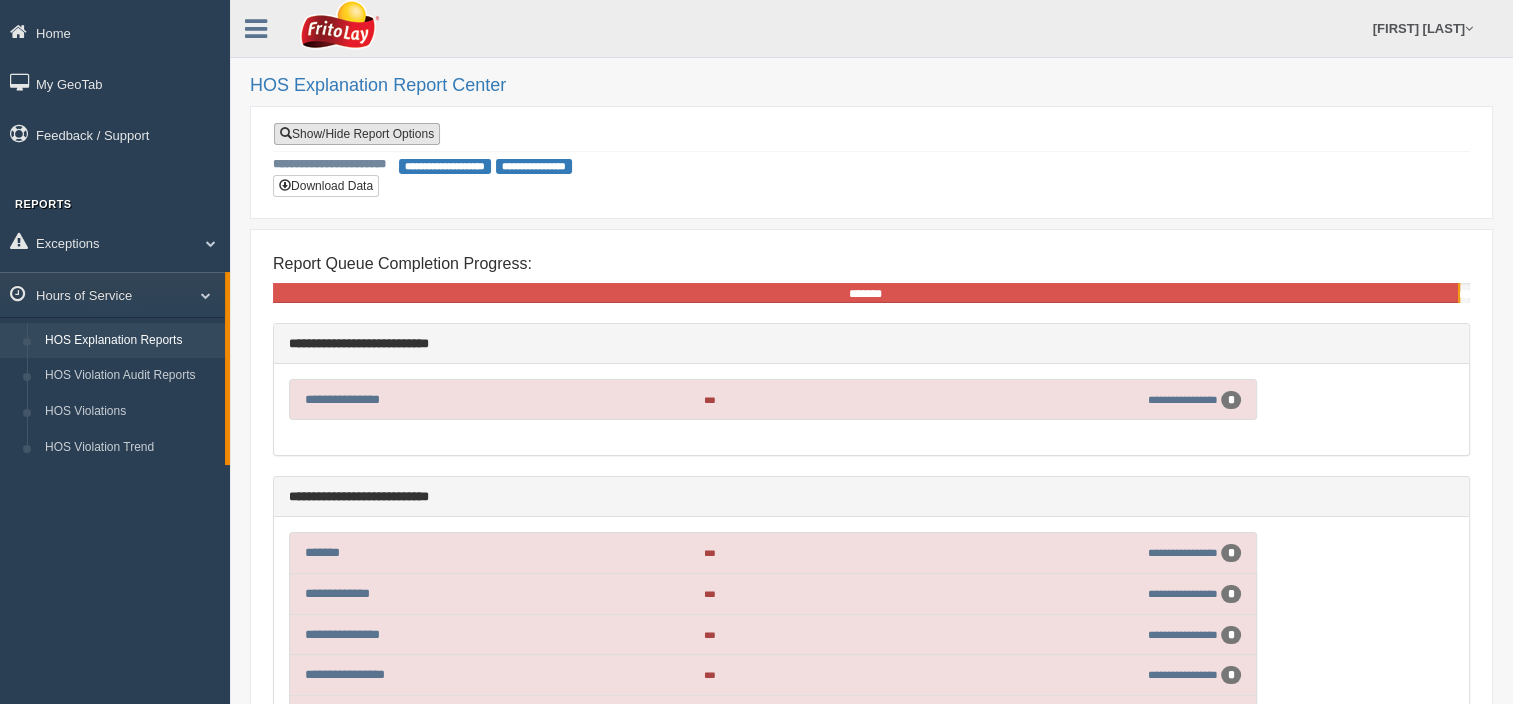 click on "Show/Hide Report Options" at bounding box center [357, 134] 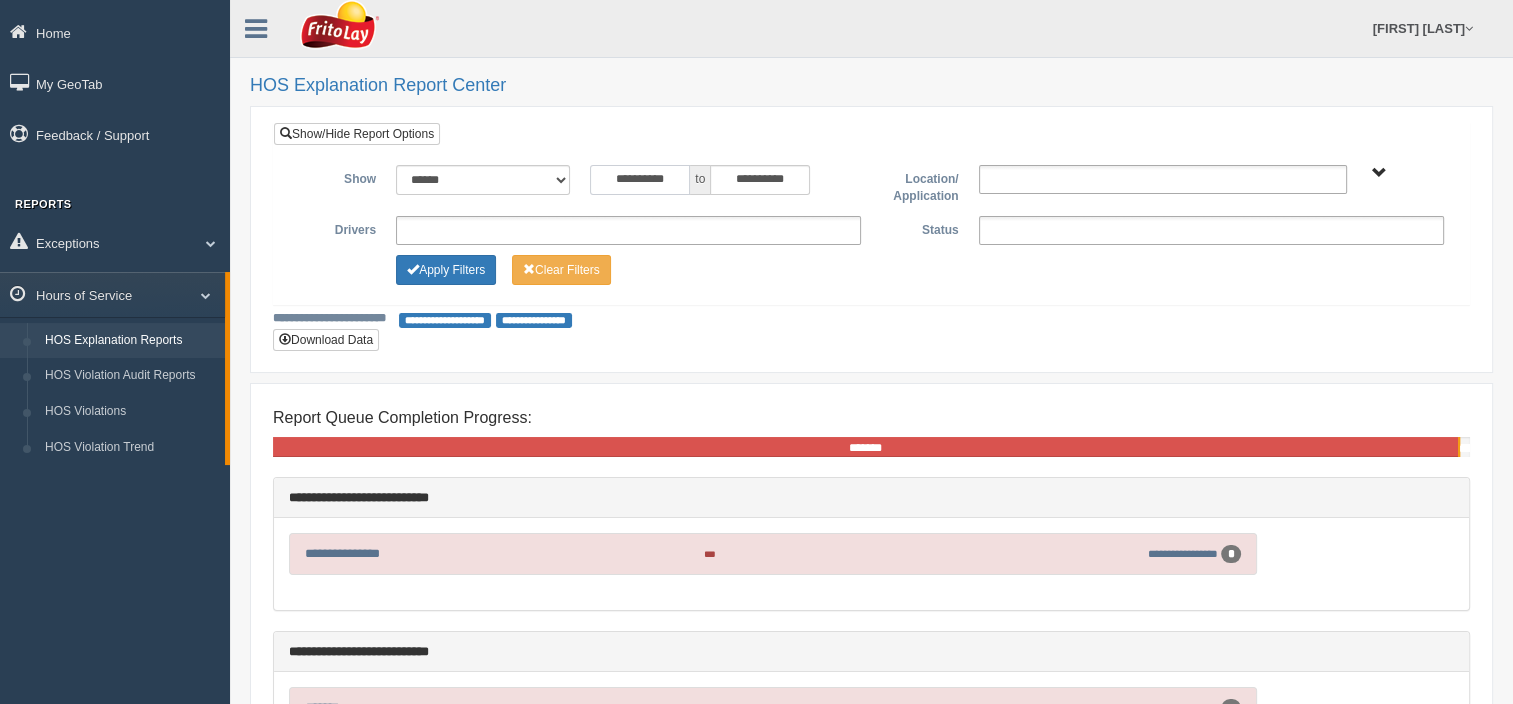 click on "**********" at bounding box center [640, 180] 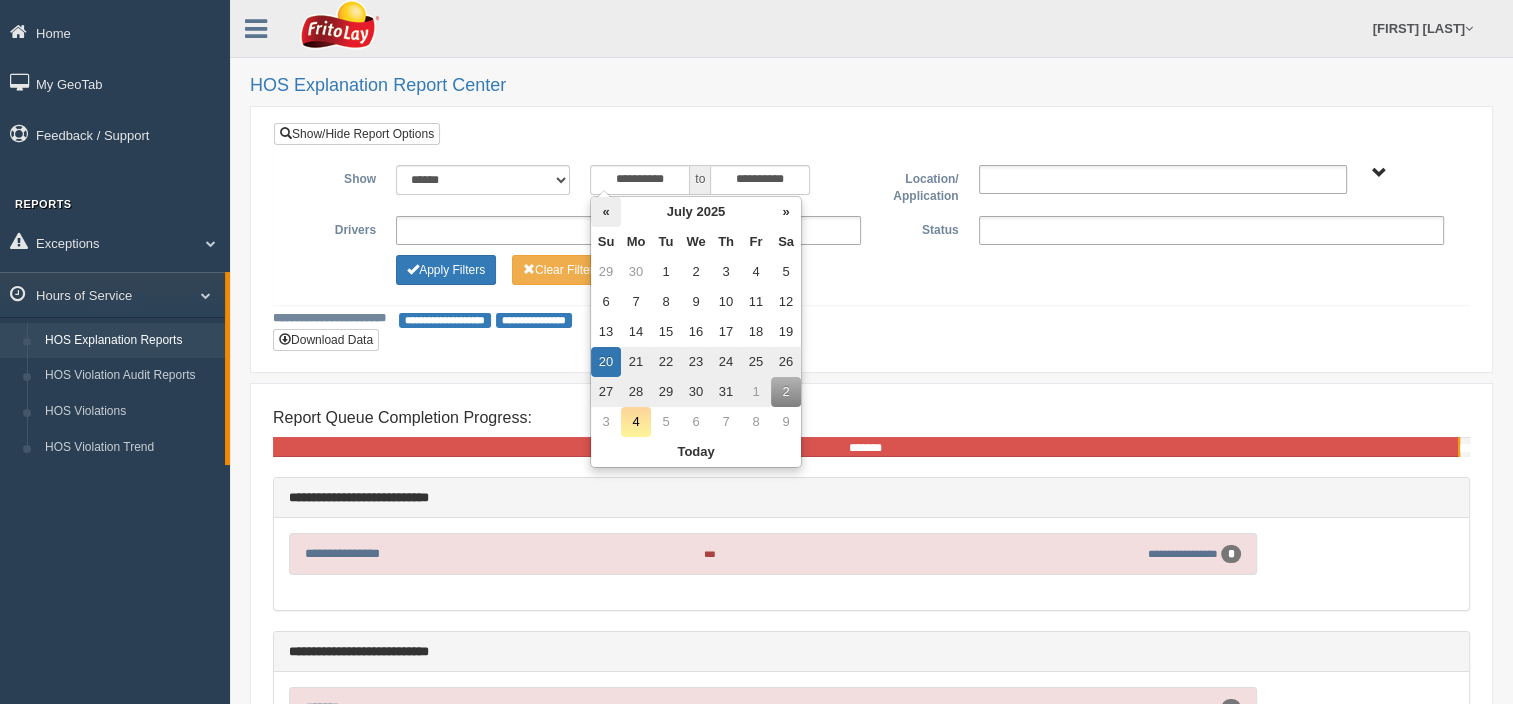 click on "«" at bounding box center (606, 212) 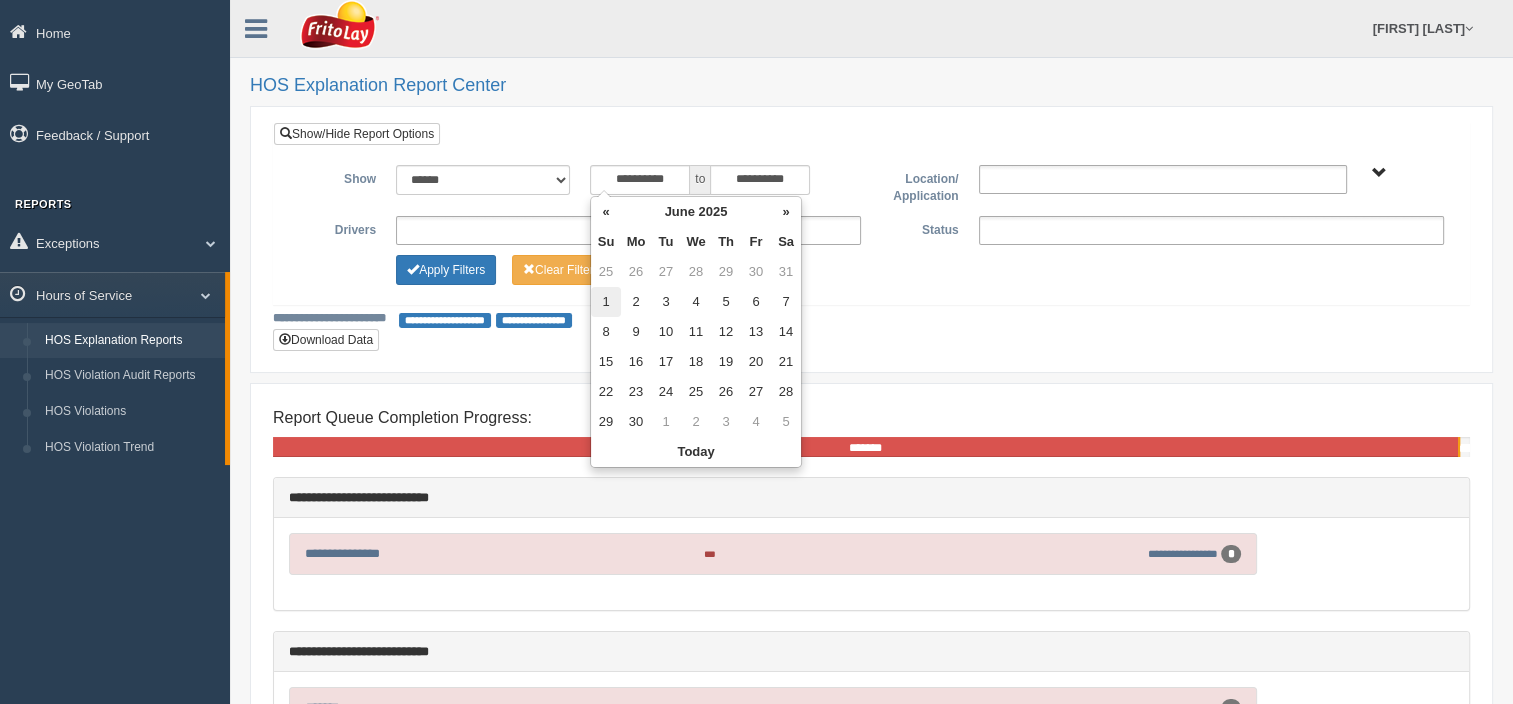 click on "1" at bounding box center [606, 302] 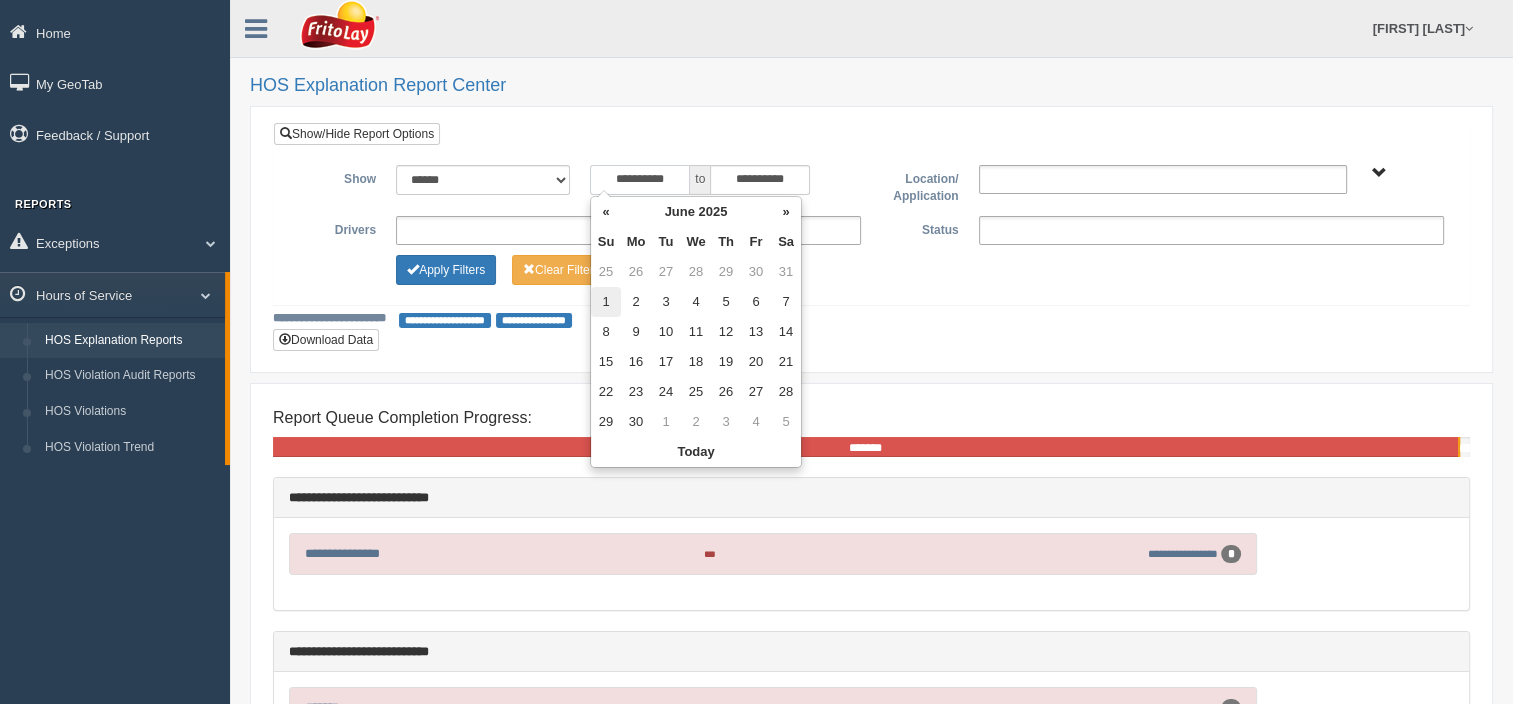 type on "**********" 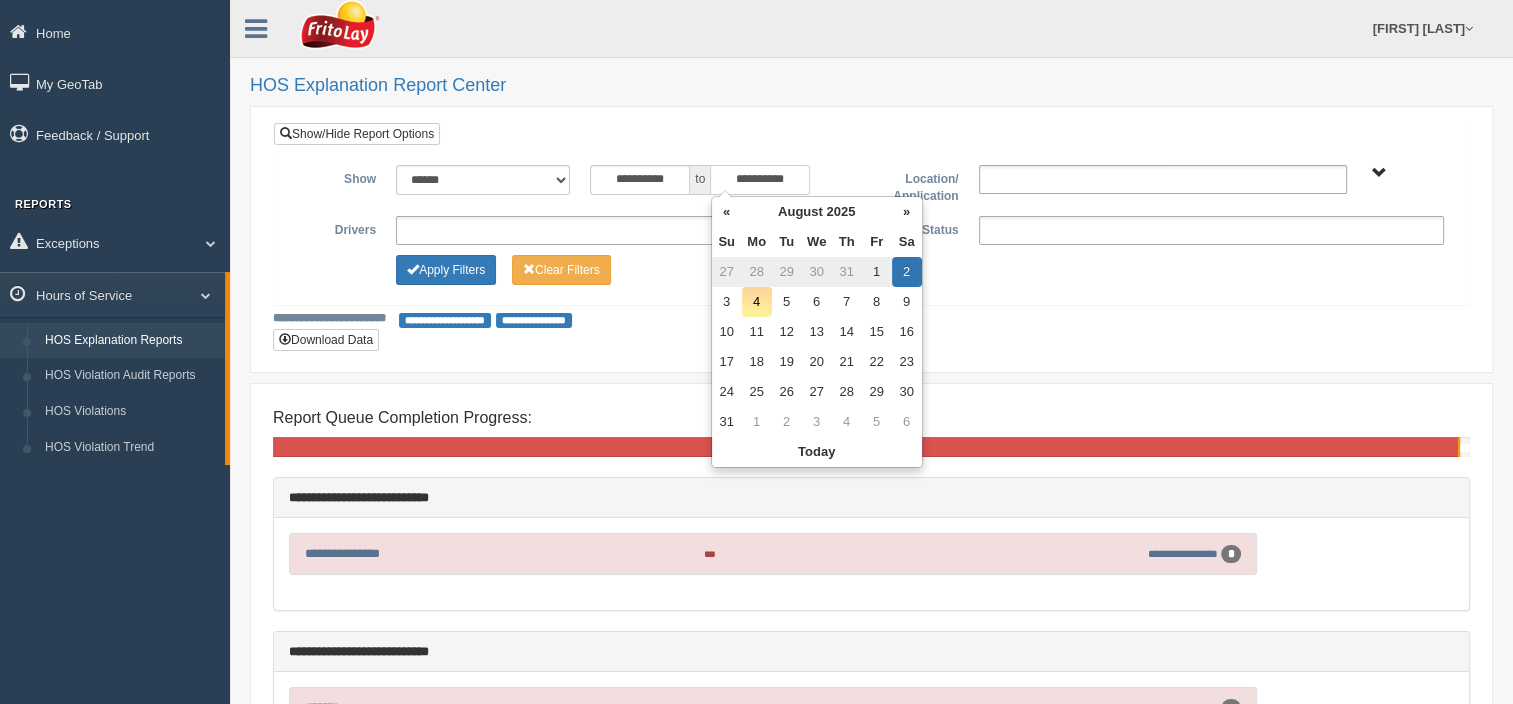 click on "**********" at bounding box center (760, 180) 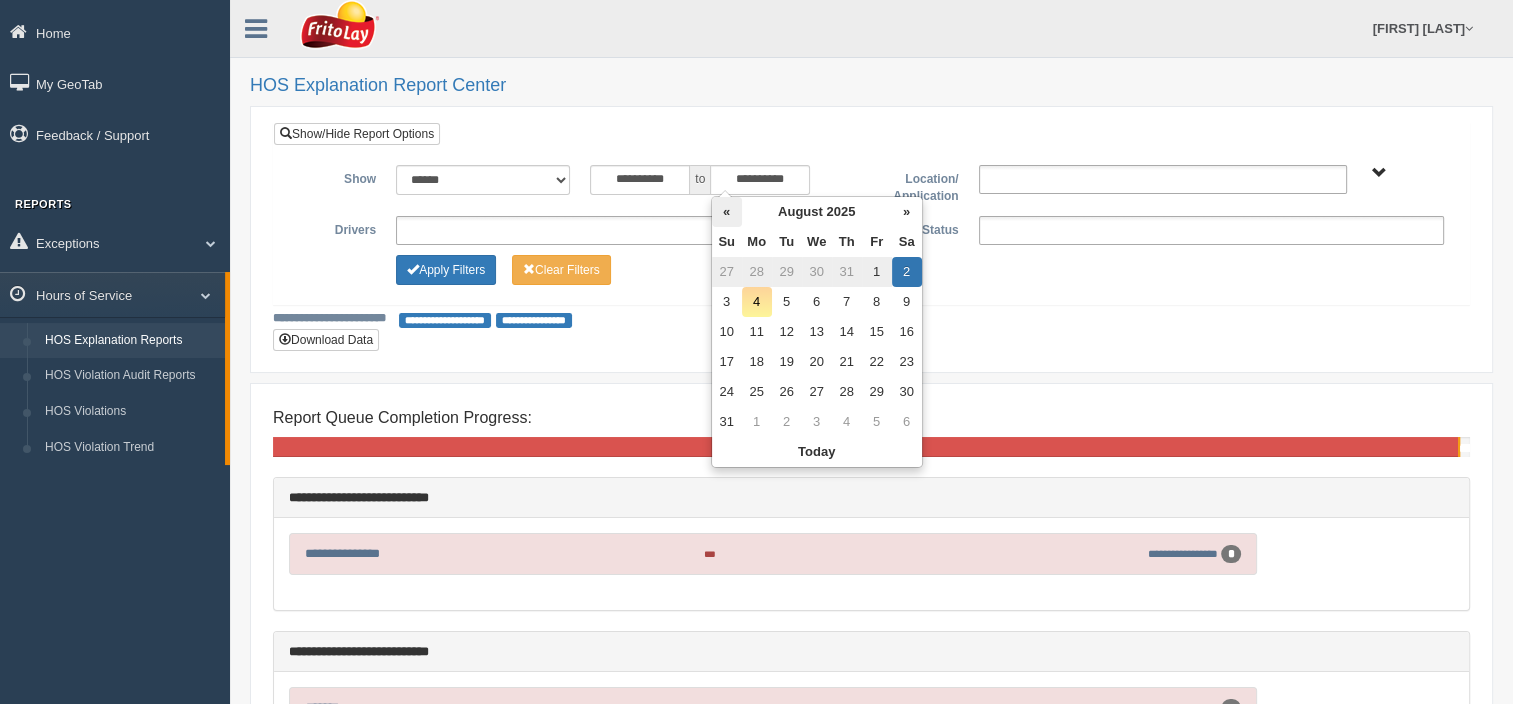 click on "«" at bounding box center (727, 212) 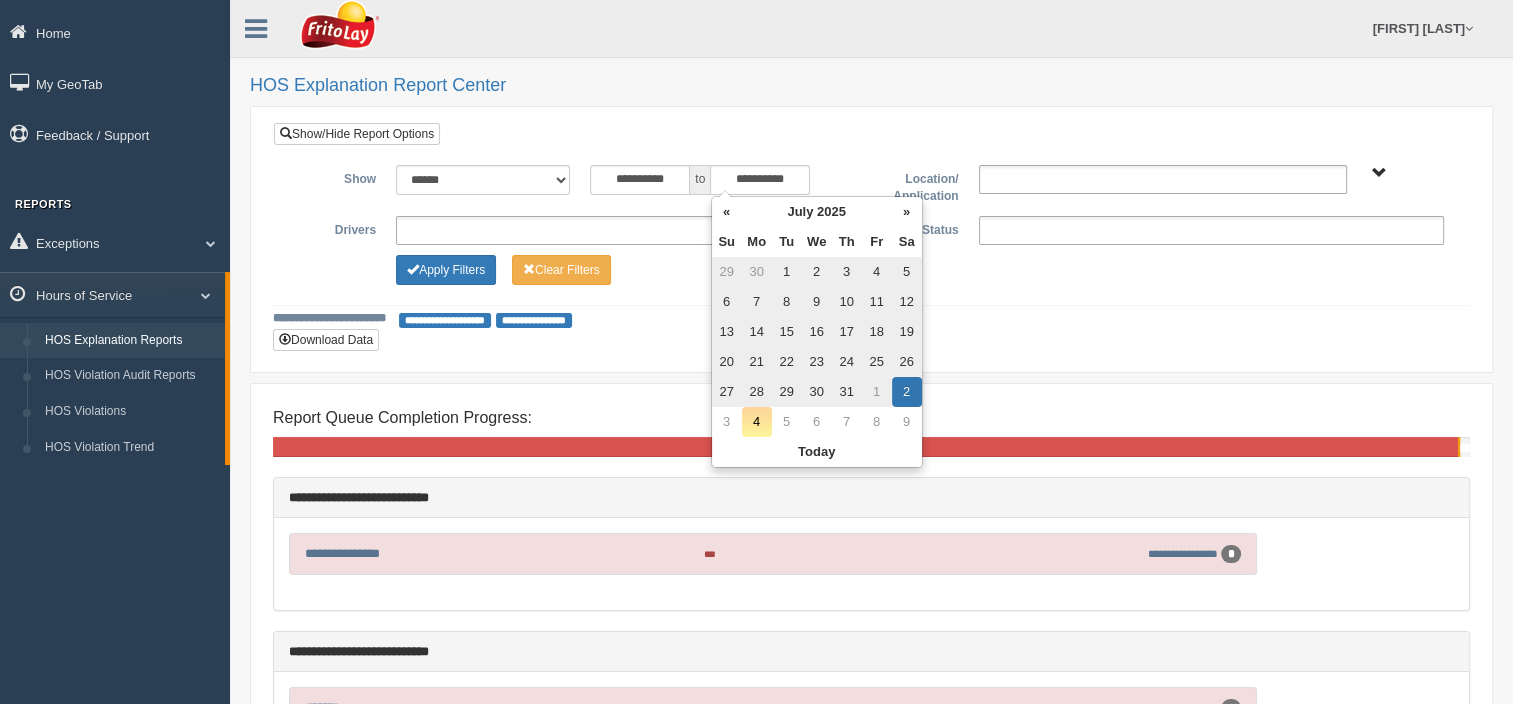 click on "«" at bounding box center [727, 212] 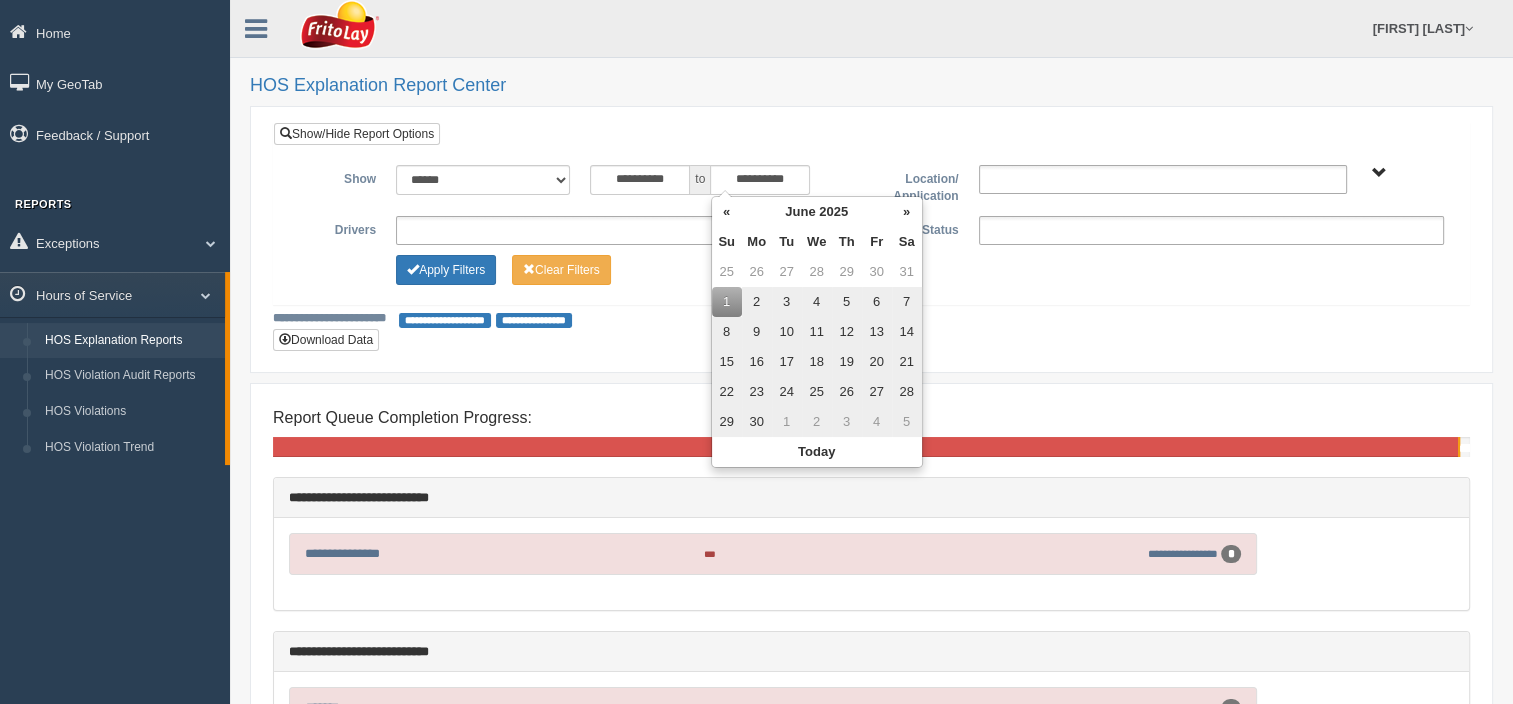 click on "30" at bounding box center (757, 422) 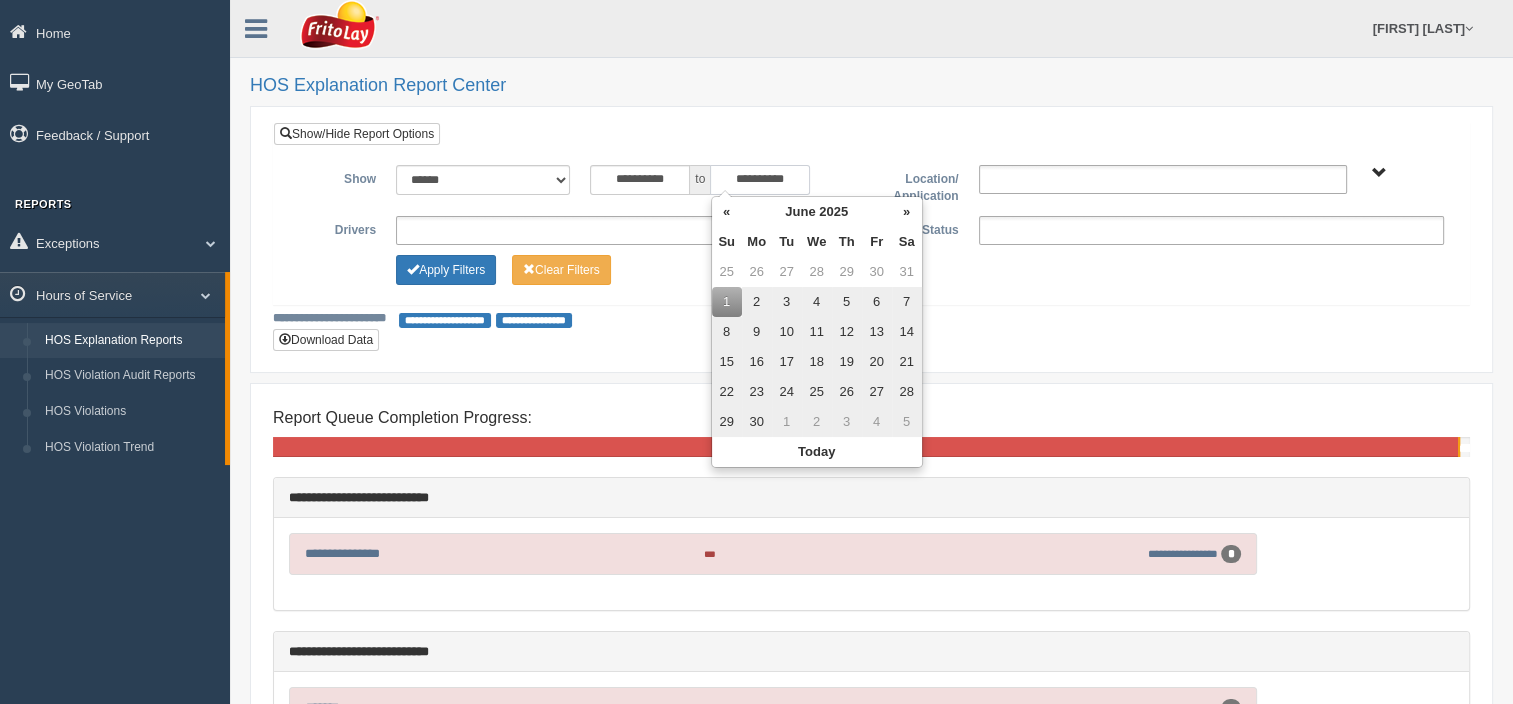 type on "**********" 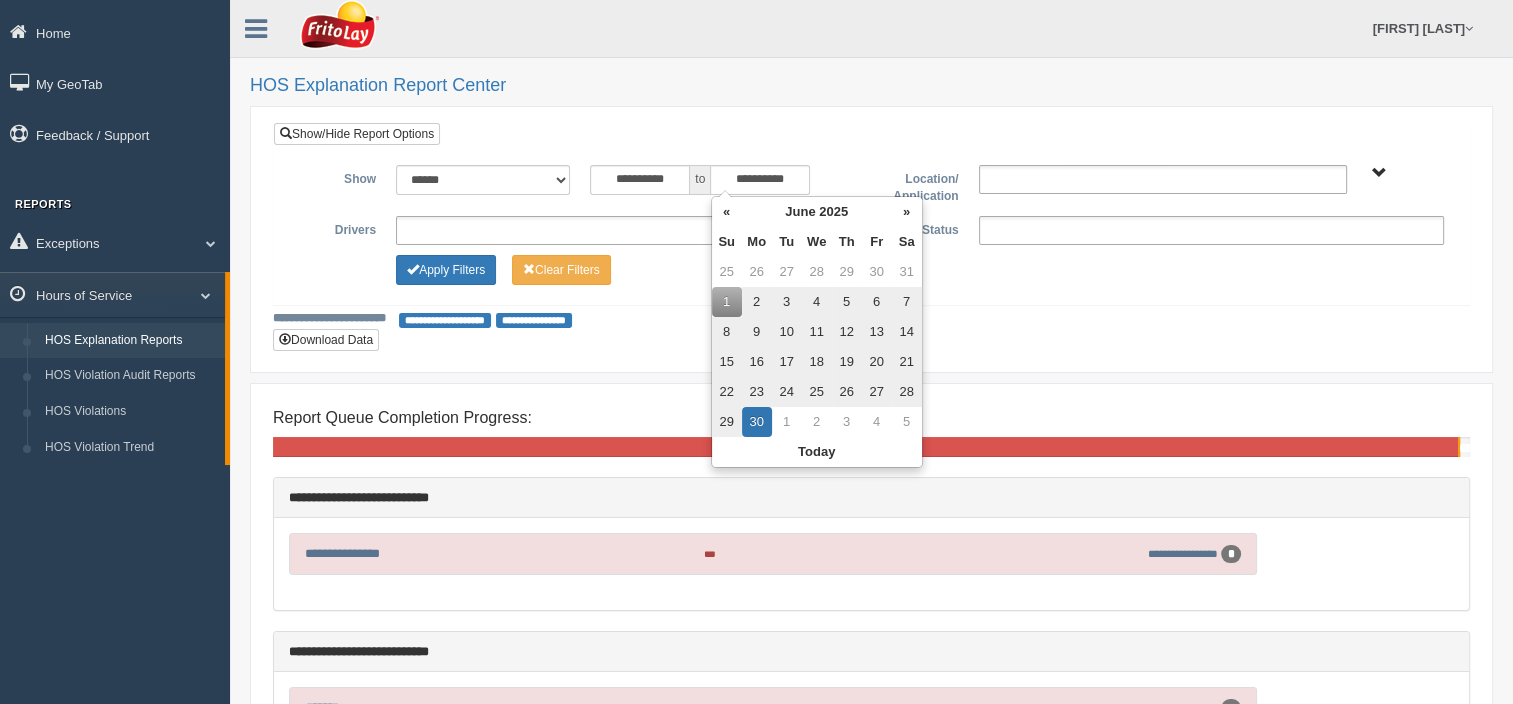 type 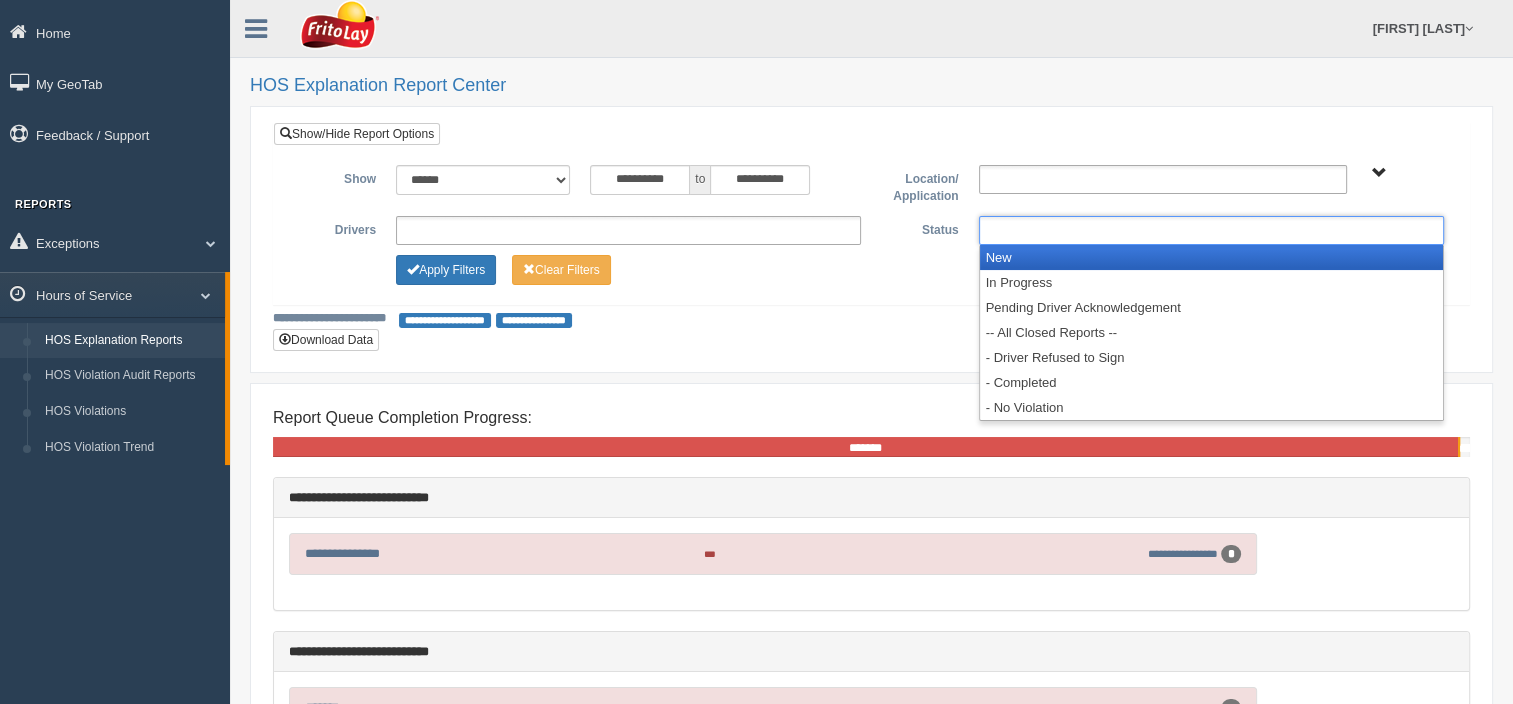 click at bounding box center [1211, 230] 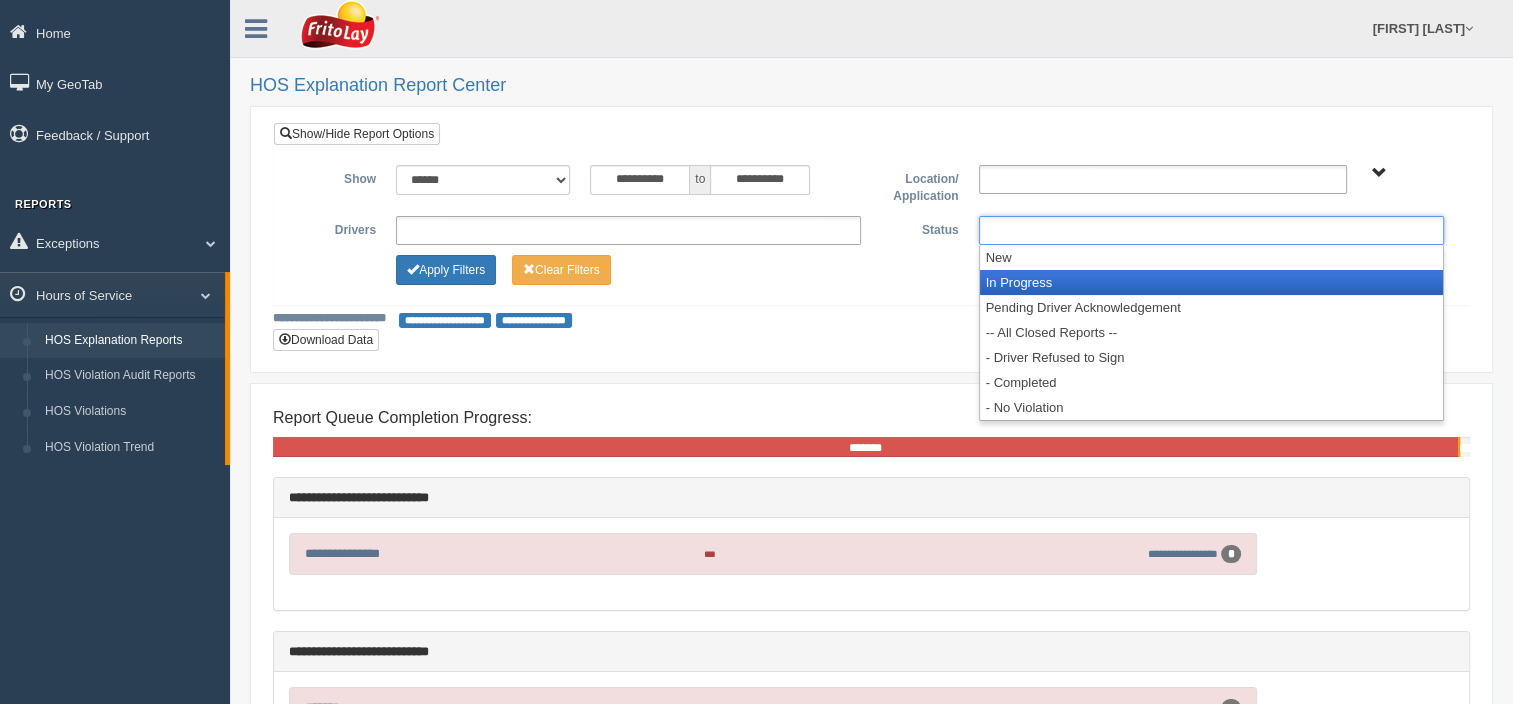 click on "In Progress" at bounding box center (1211, 282) 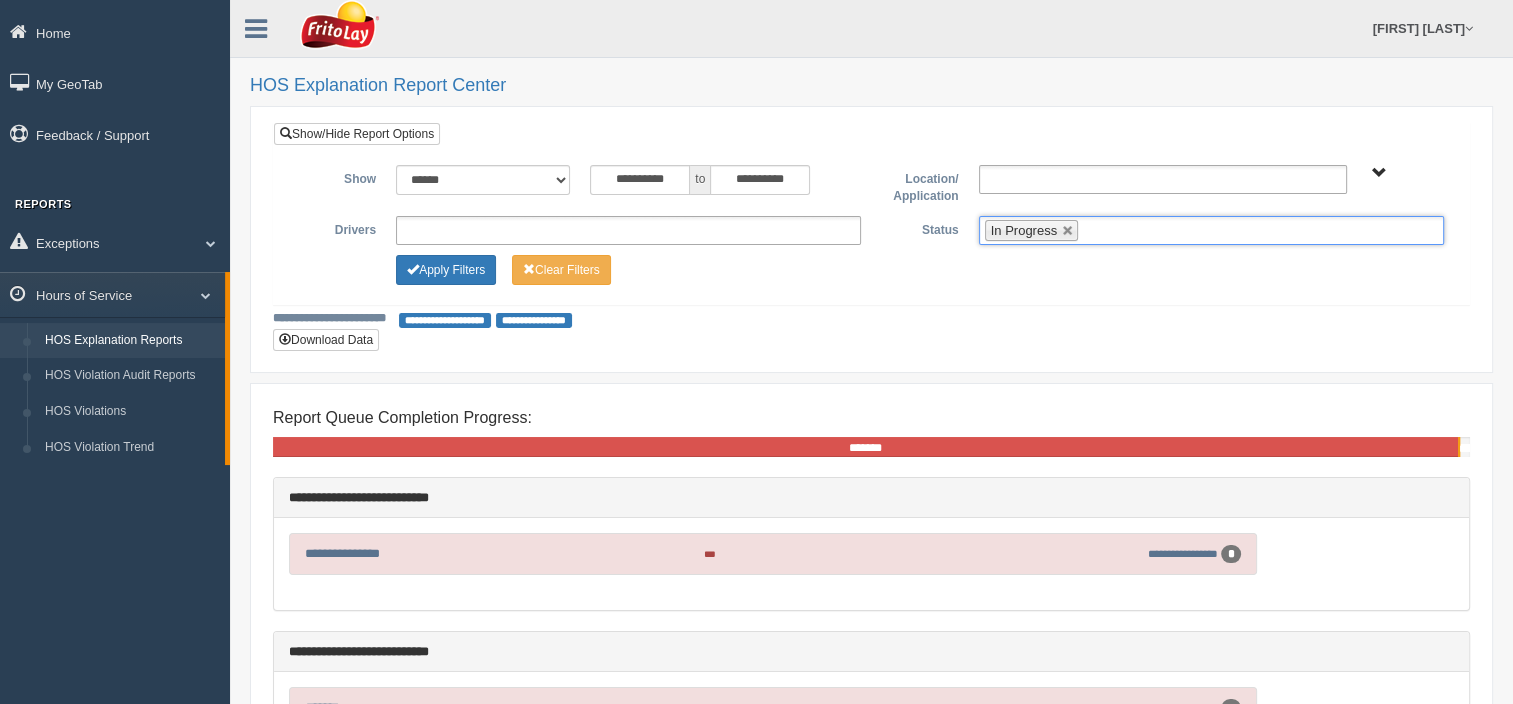 click on "In Progress" at bounding box center (1211, 230) 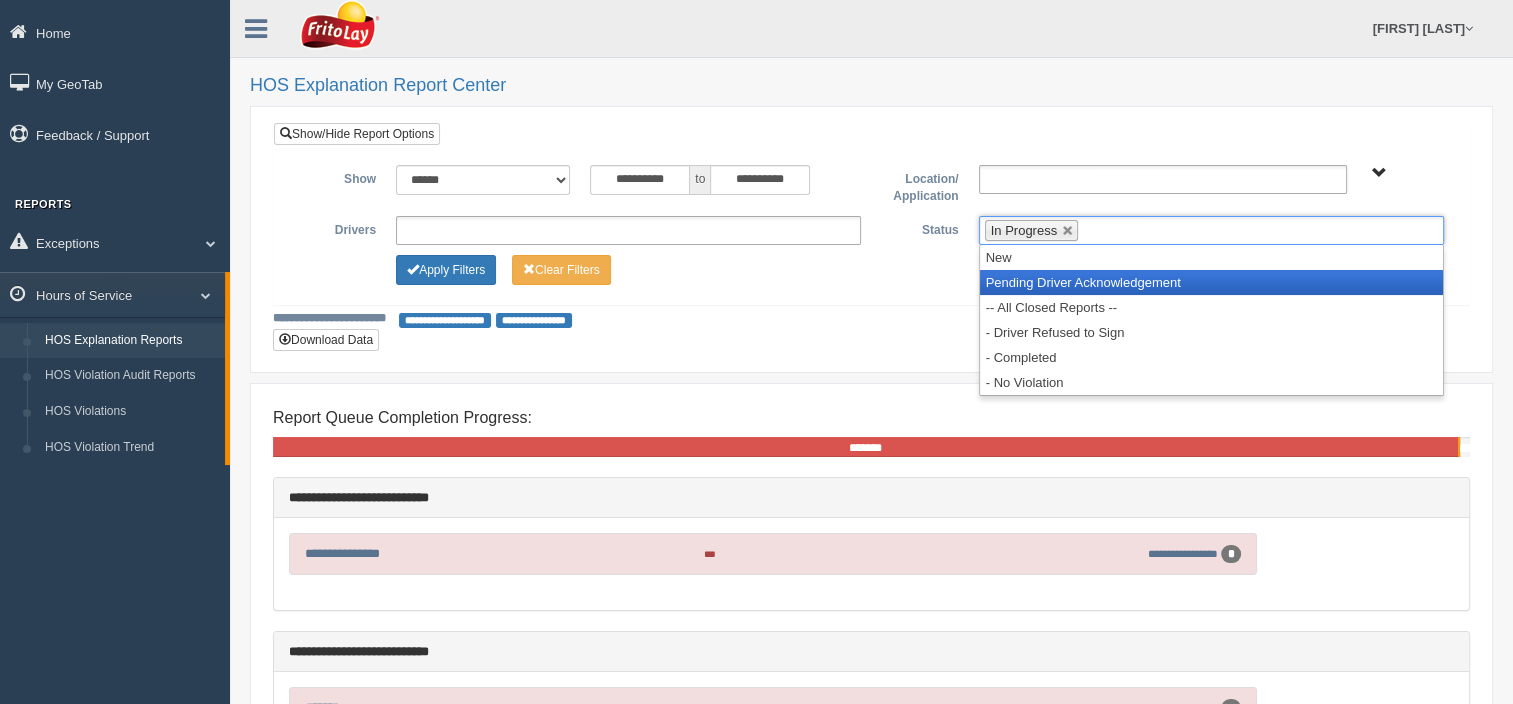 click on "Pending Driver Acknowledgement" at bounding box center [1211, 282] 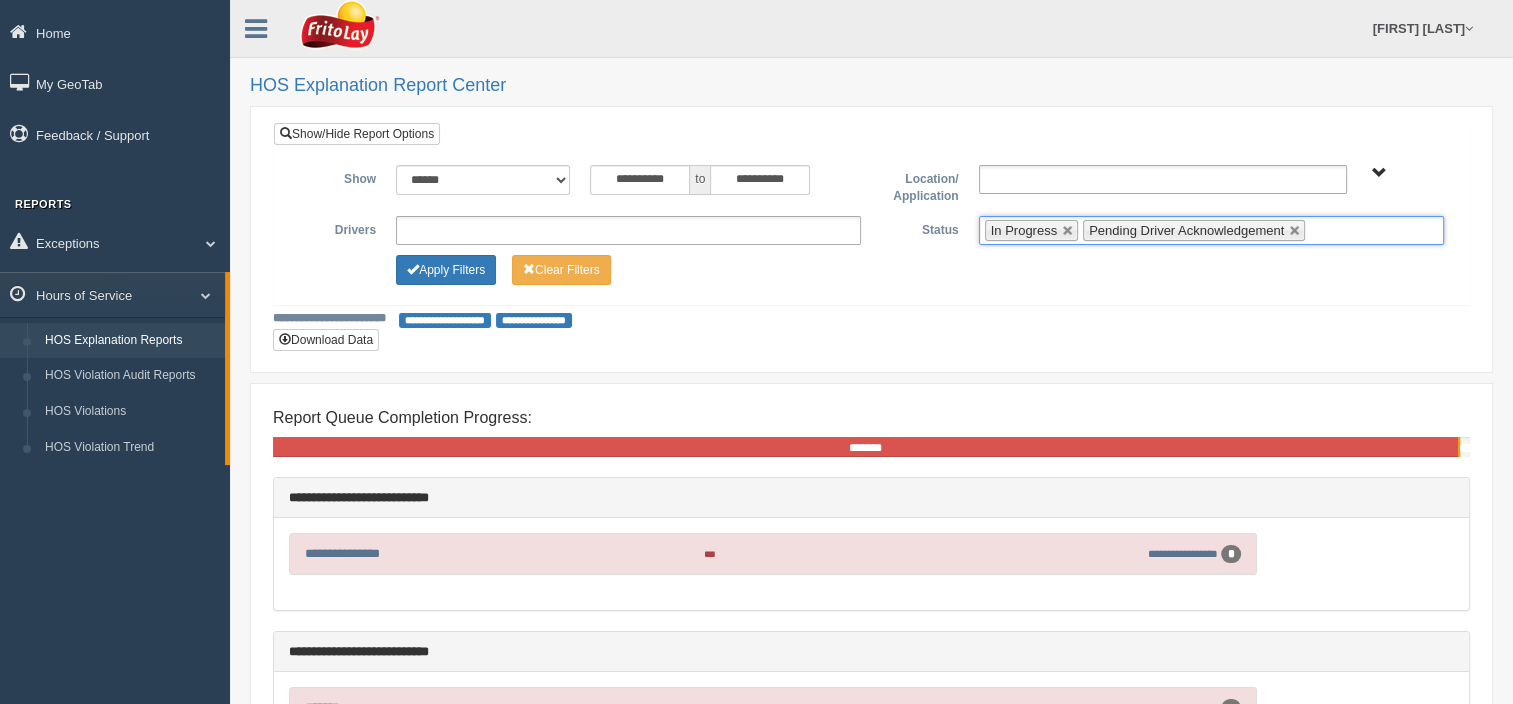 click on "In Progress Pending Driver Acknowledgement" at bounding box center [1211, 230] 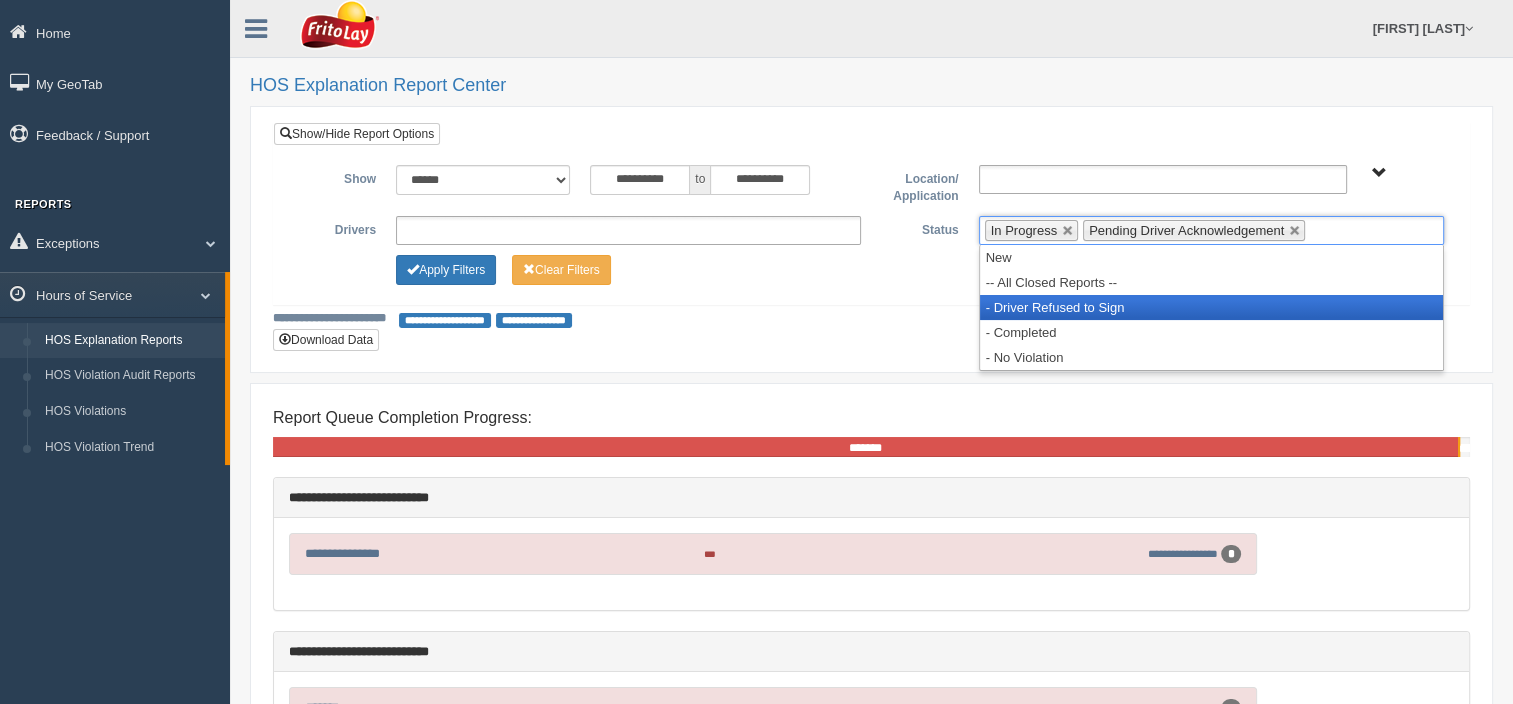 click on "- Driver Refused to Sign" at bounding box center [1211, 307] 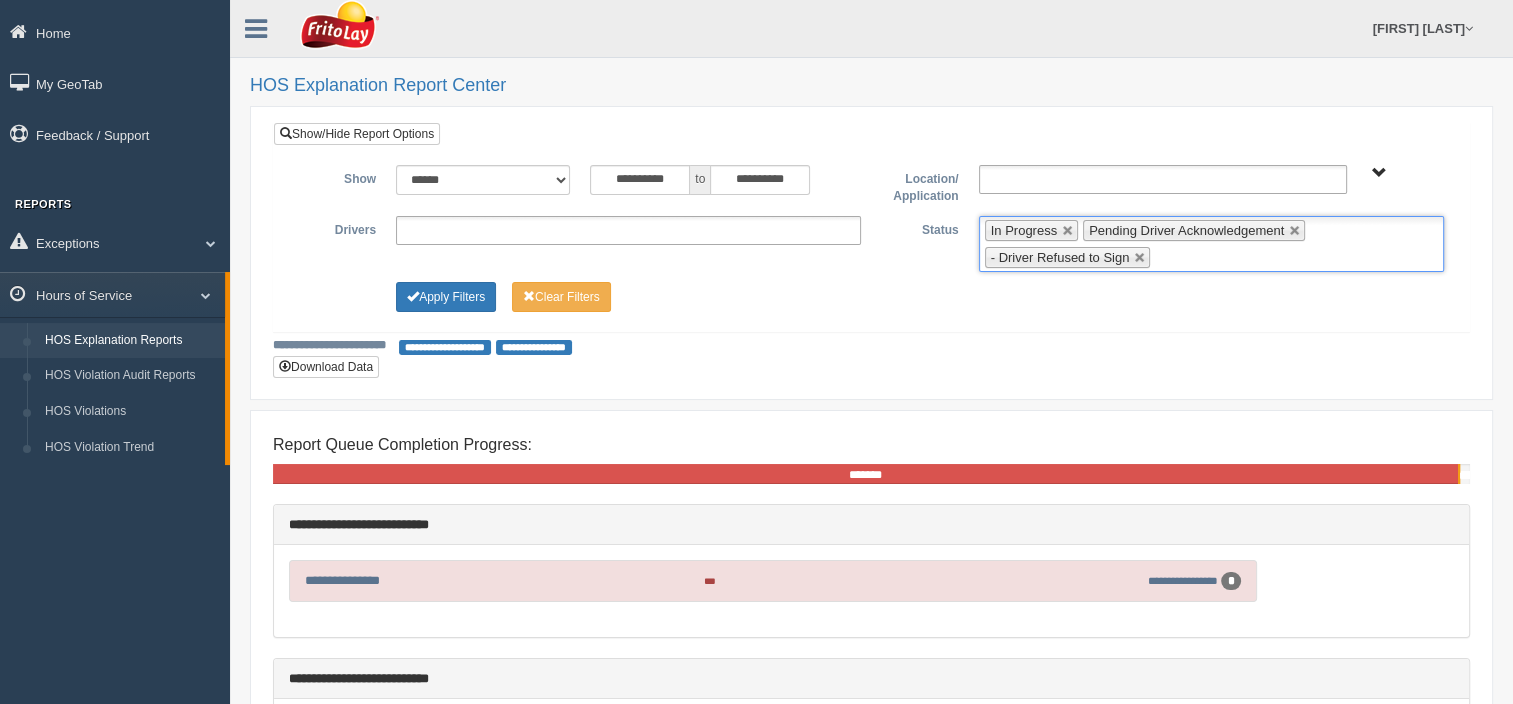 click on "In Progress Pending Driver Acknowledgement  - Driver Refused to Sign" at bounding box center (1211, 244) 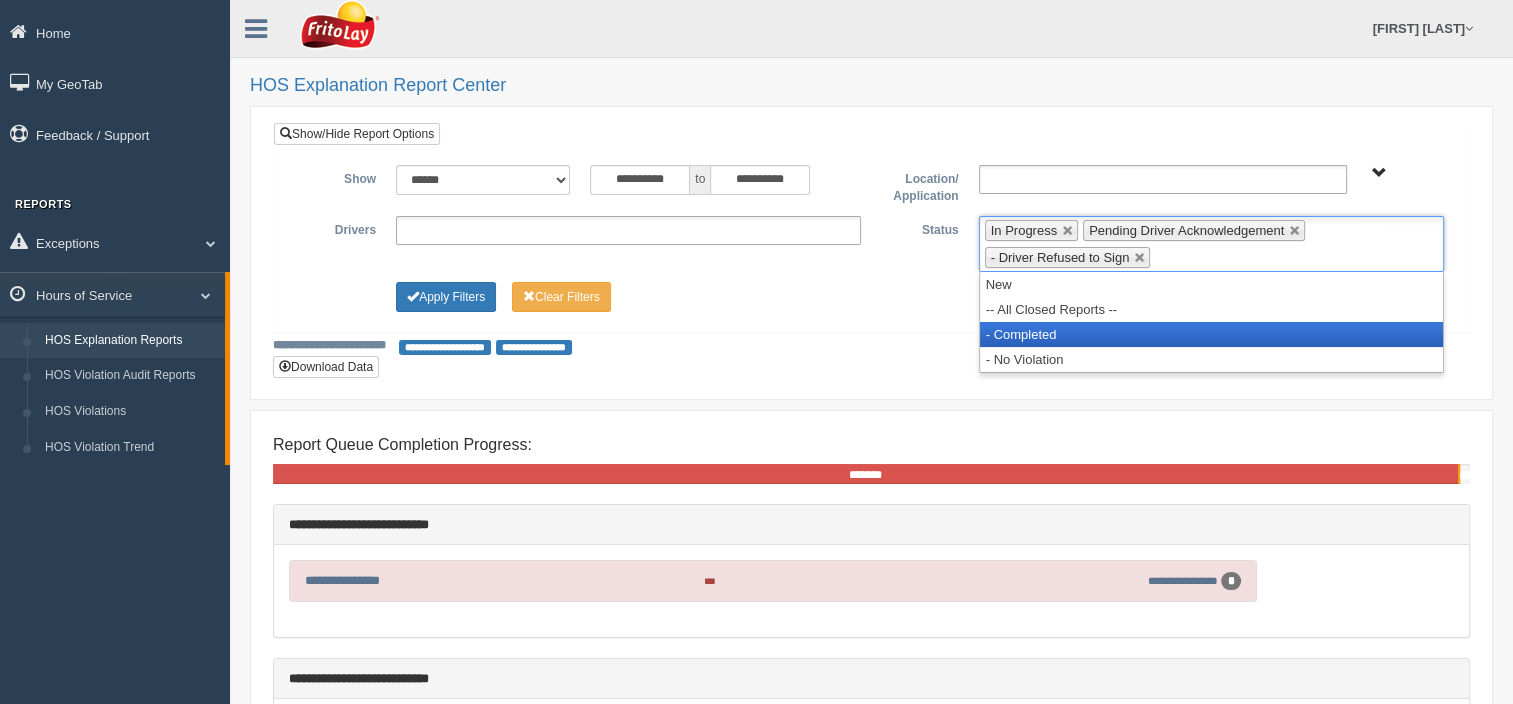 click on "- Completed" at bounding box center [1211, 334] 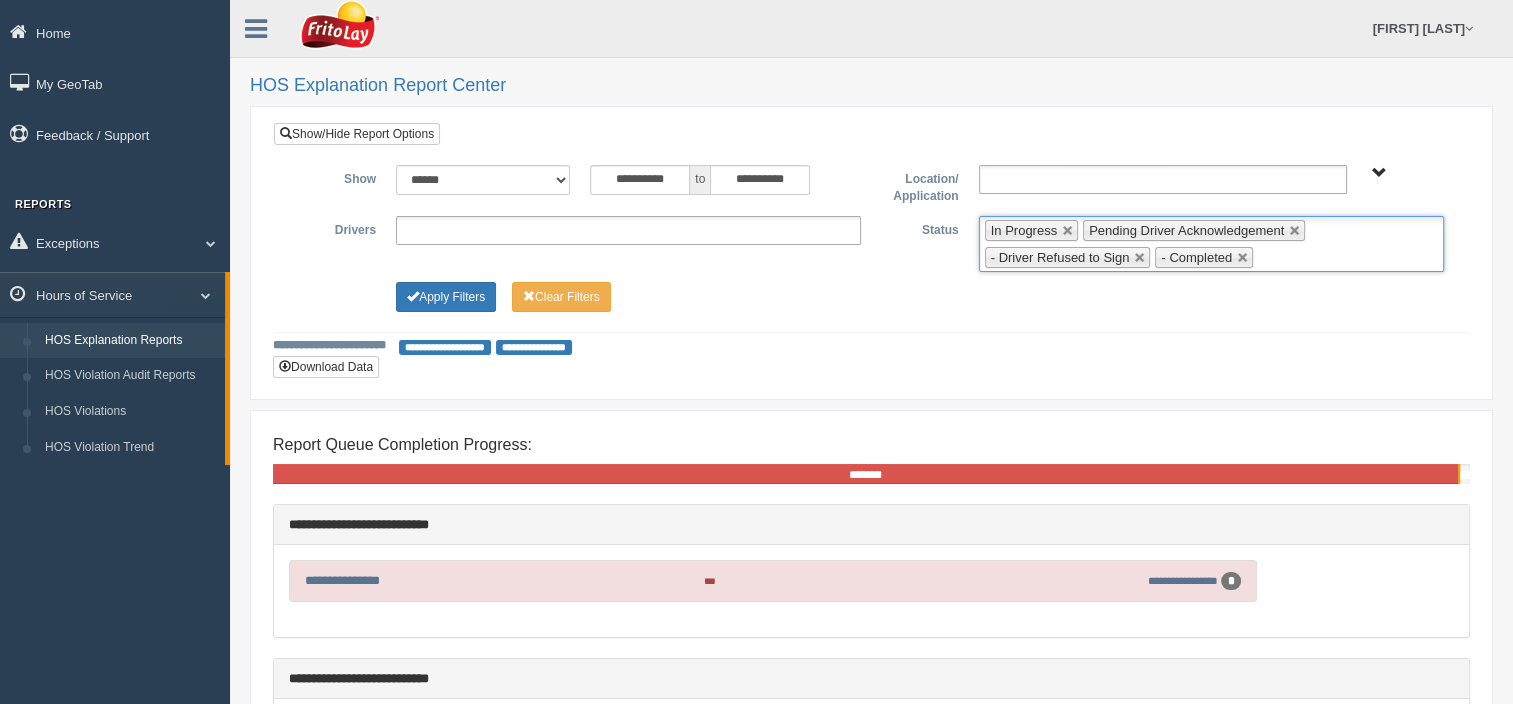 click on "**********" at bounding box center [628, 230] 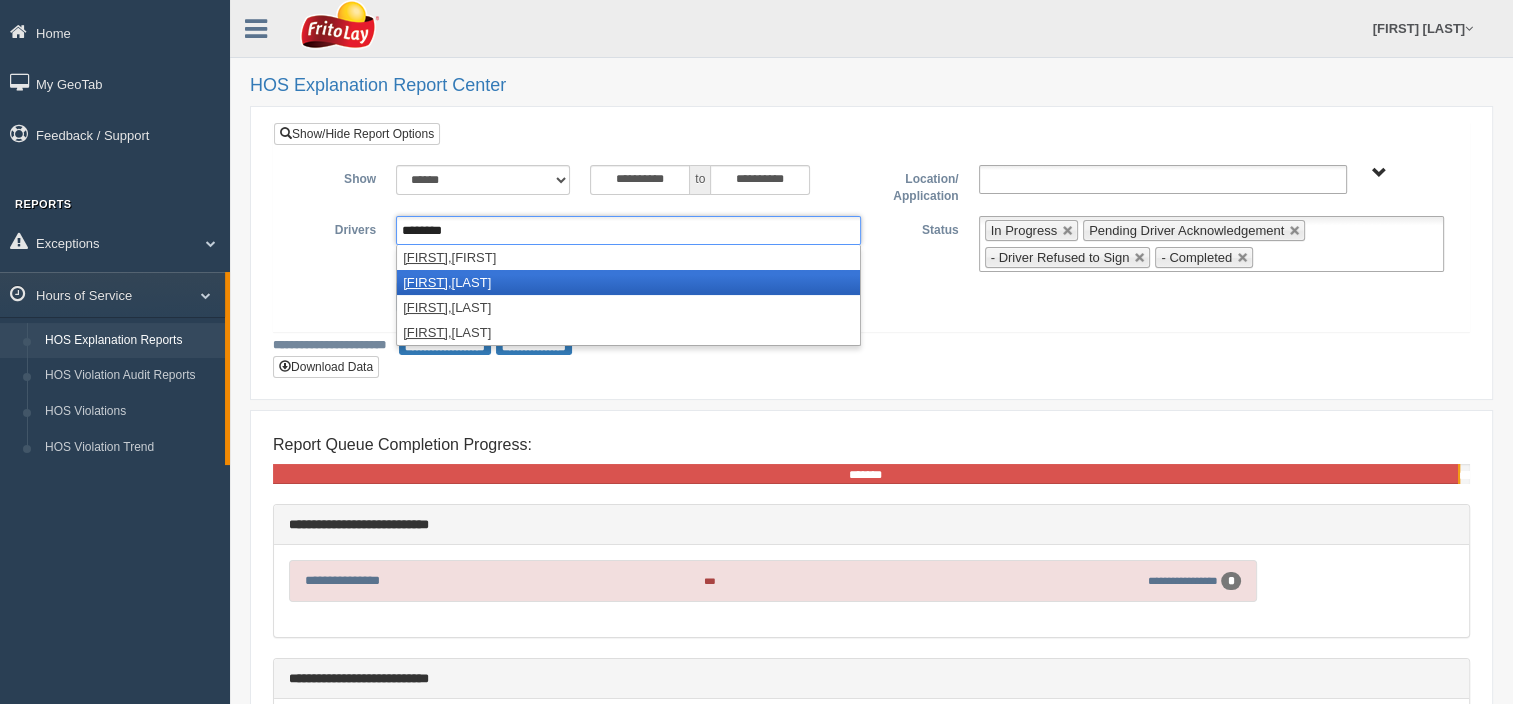 type on "*******" 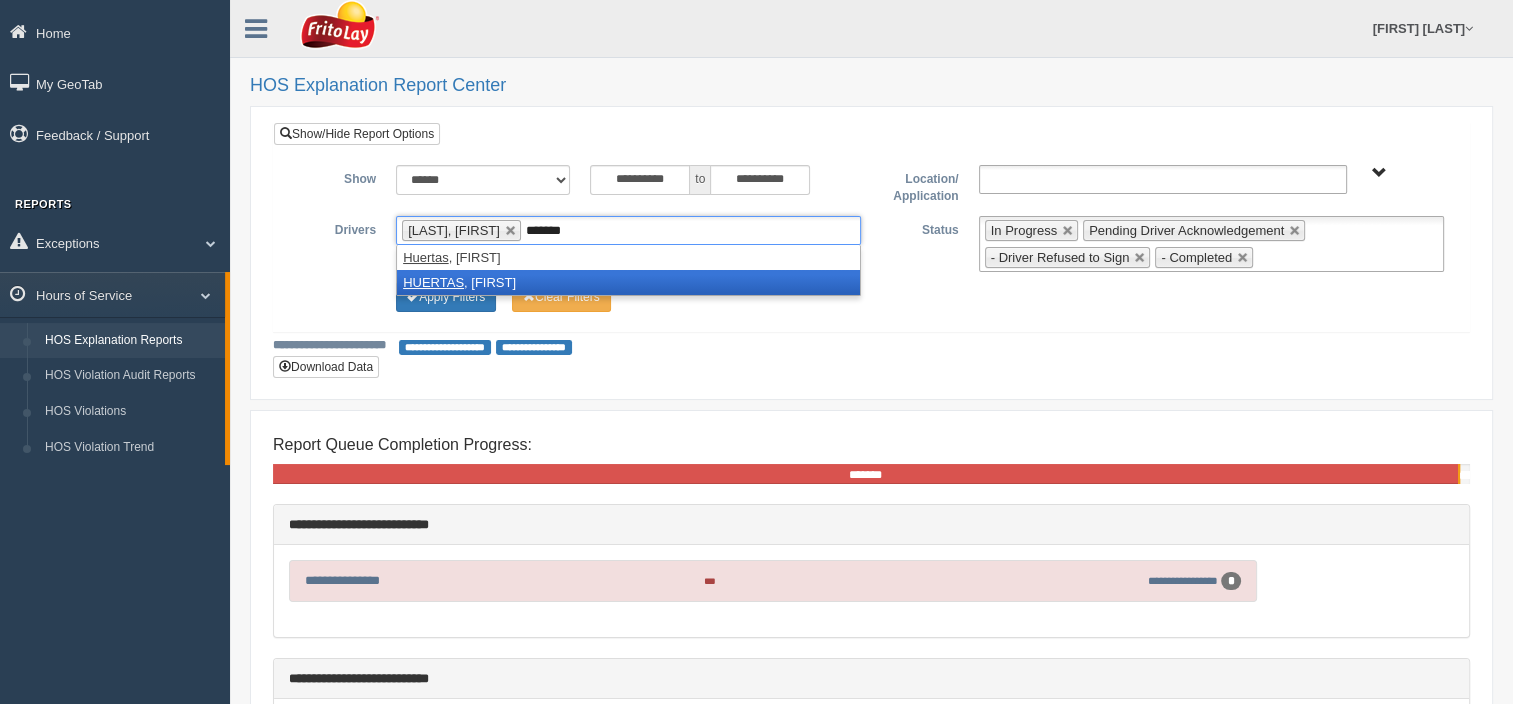 type on "*******" 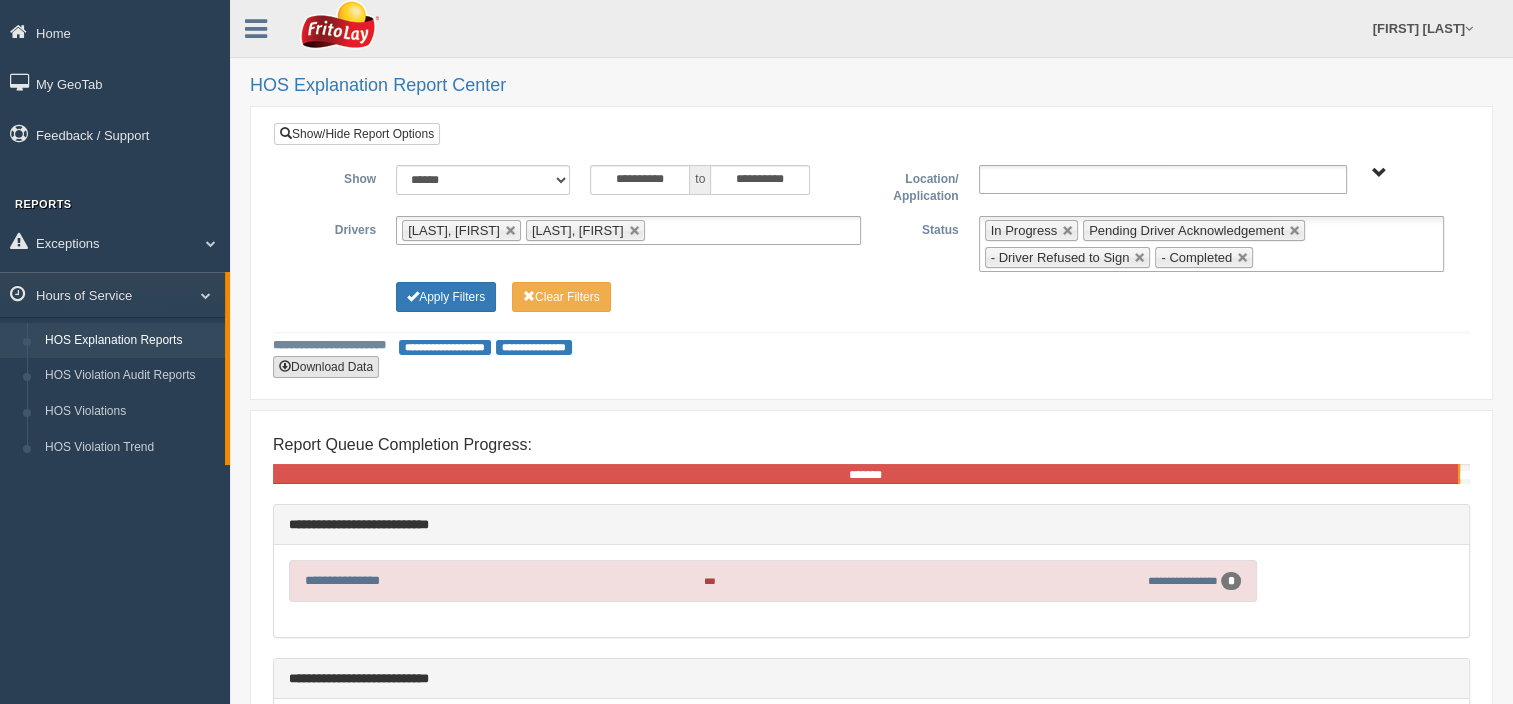 click on "Download Data" at bounding box center (326, 367) 